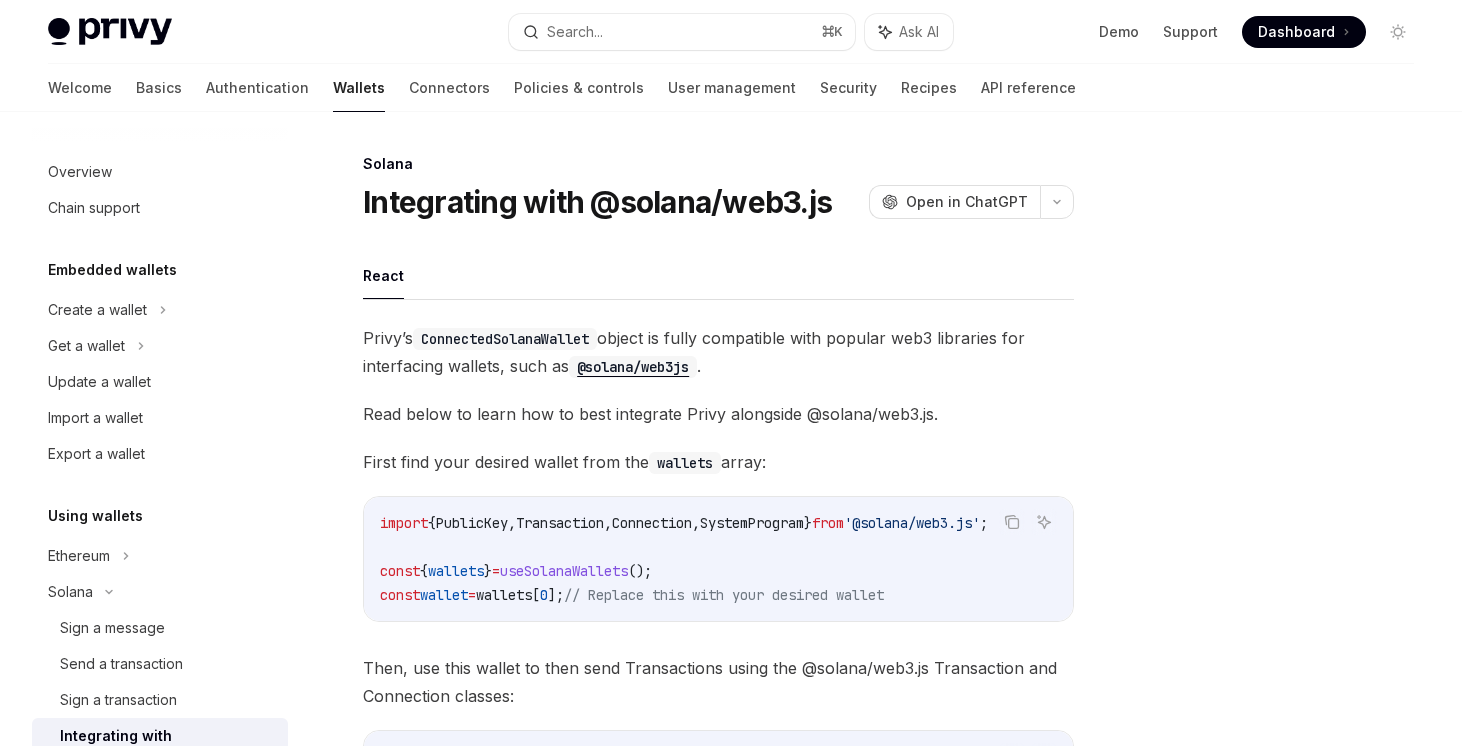 scroll, scrollTop: 0, scrollLeft: 0, axis: both 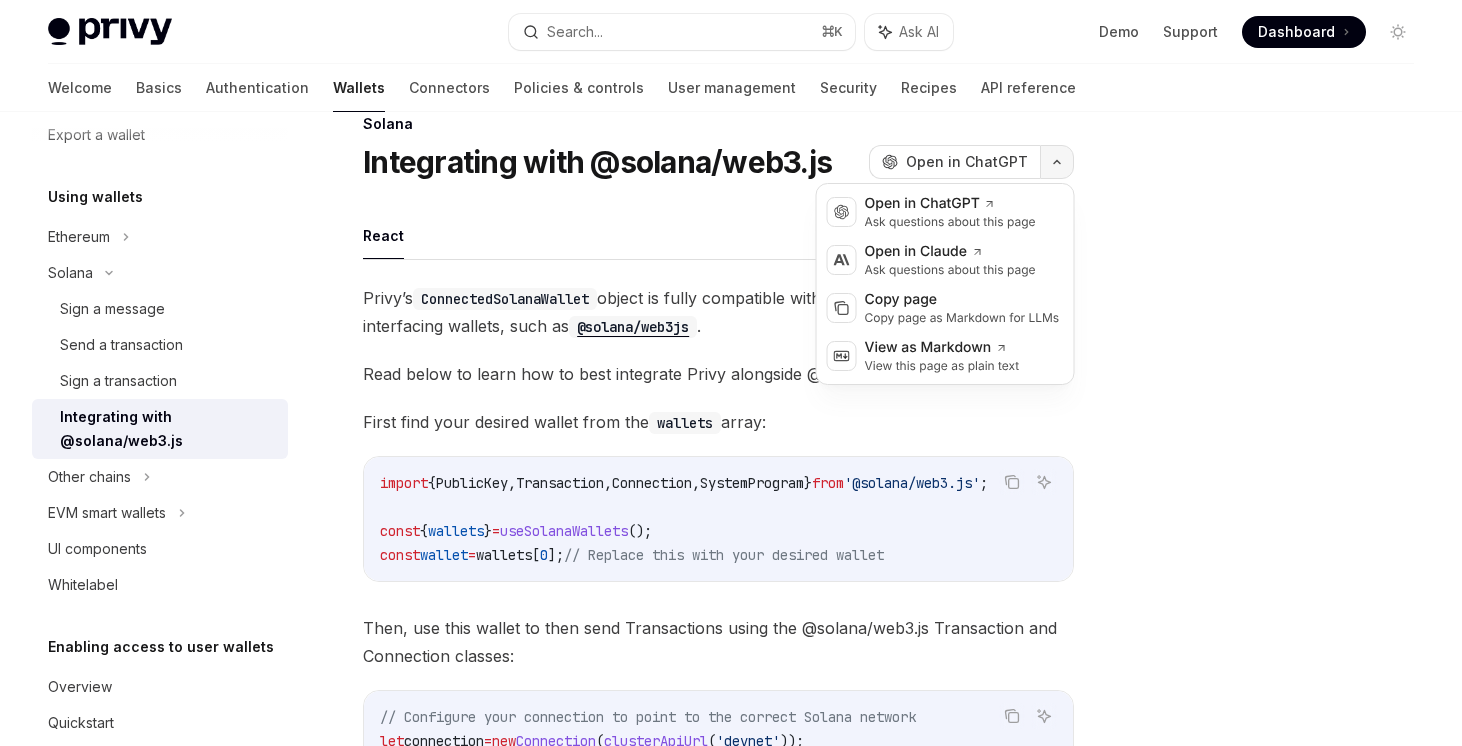 click 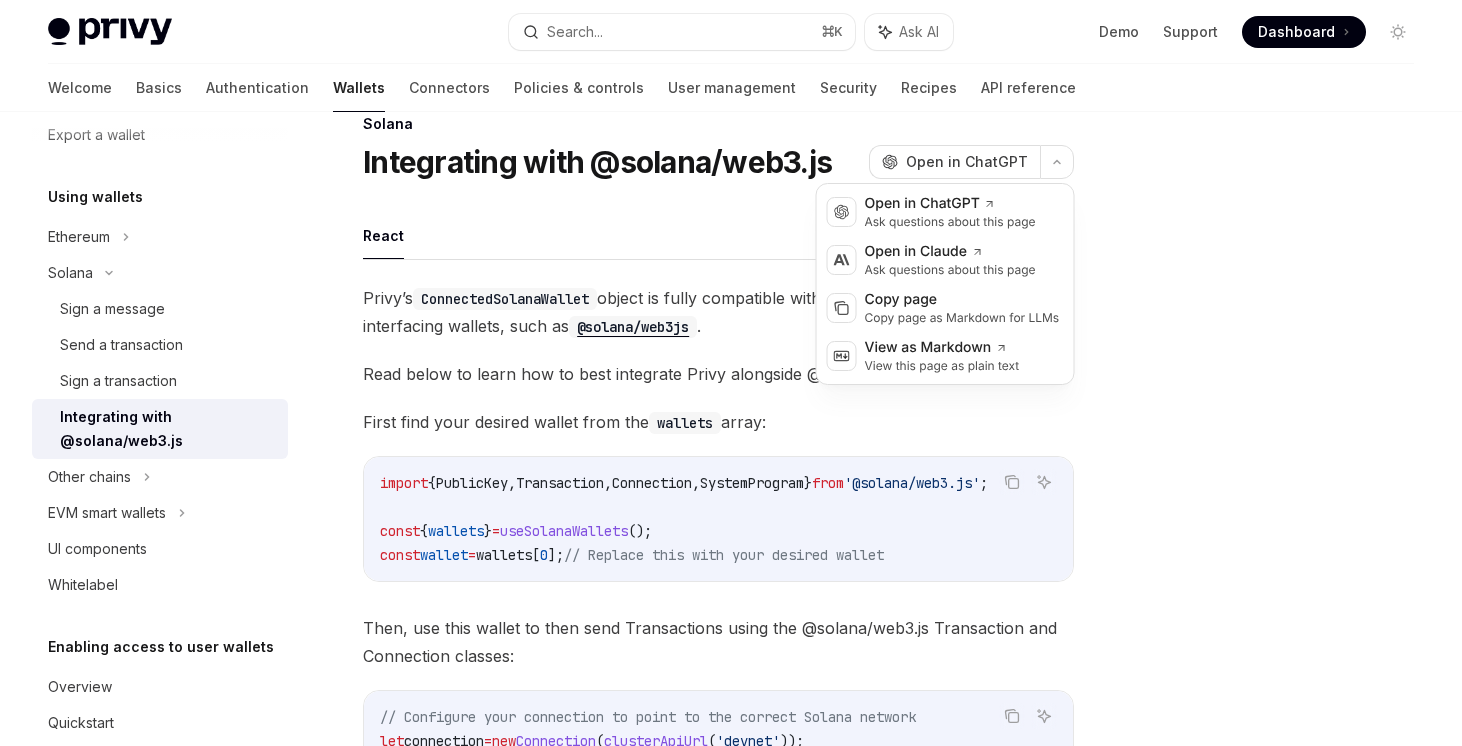 click on "Solana Integrating with @solana/web3.js OpenAI Open in ChatGPT OpenAI Open in ChatGPT   React Privy’s  ConnectedSolanaWallet  object is fully compatible with popular web3 libraries for interfacing wallets, such as  @solana/web3js . Read below to learn how to best integrate Privy alongside @solana/web3.js. First find your desired wallet from the  wallets  array: Copy Ask AI import  { PublicKey ,  Transaction ,  Connection ,  SystemProgram }  from  '@solana/web3.js' ;
const  { wallets }  =  useSolanaWallets ();
const  wallet  =  wallets [ 0 ];  // Replace this with your desired wallet
Then, use this wallet to then send Transactions using the @solana/web3.js Transaction and Connection classes: Copy Ask AI // Configure your connection to point to the correct Solana network
let  connection  =  new  Connection ( clusterApiUrl ( 'devnet' ));
// Build out the transaction object for your desired program
// https://solana-foundation.github.io/solana-web3.js/classes/Transaction.html
let  transaction" at bounding box center (731, 668) 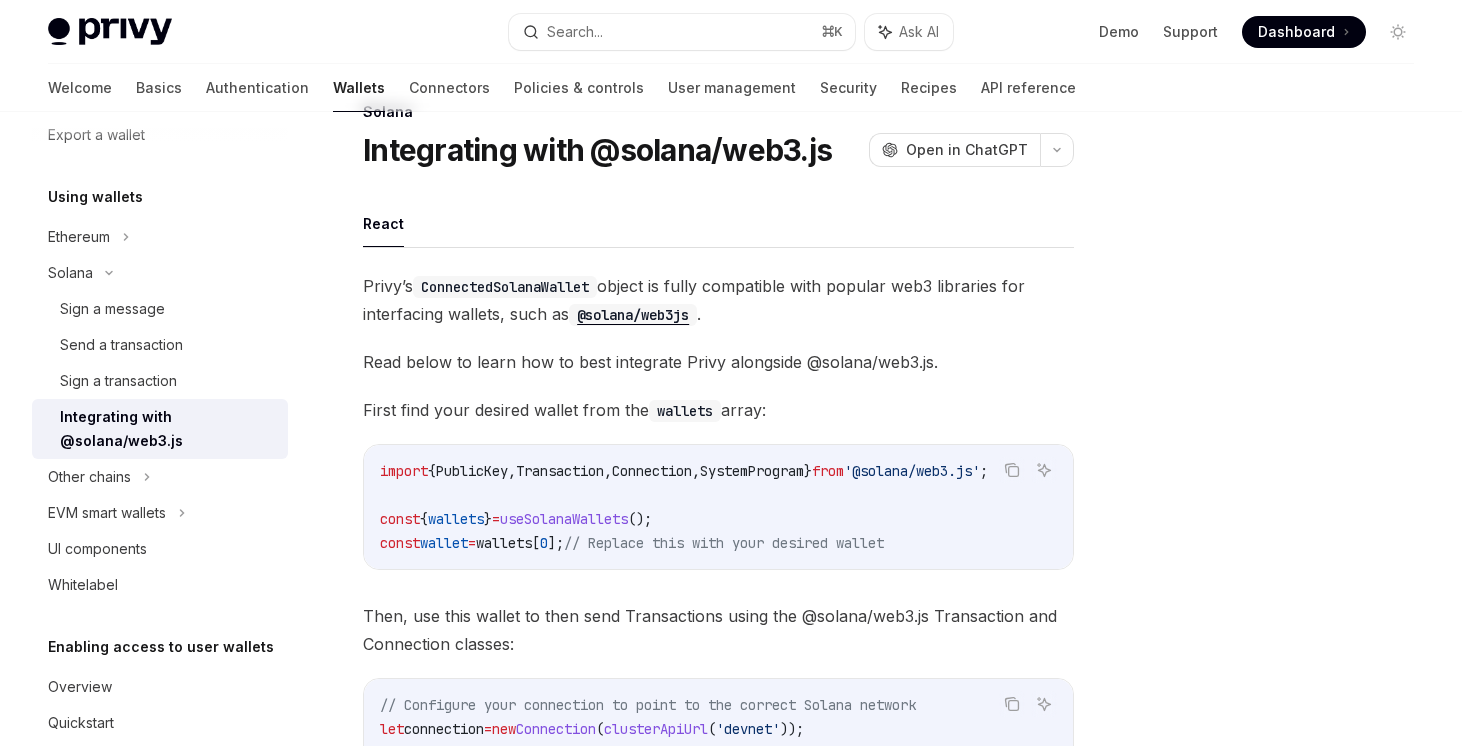 scroll, scrollTop: 55, scrollLeft: 0, axis: vertical 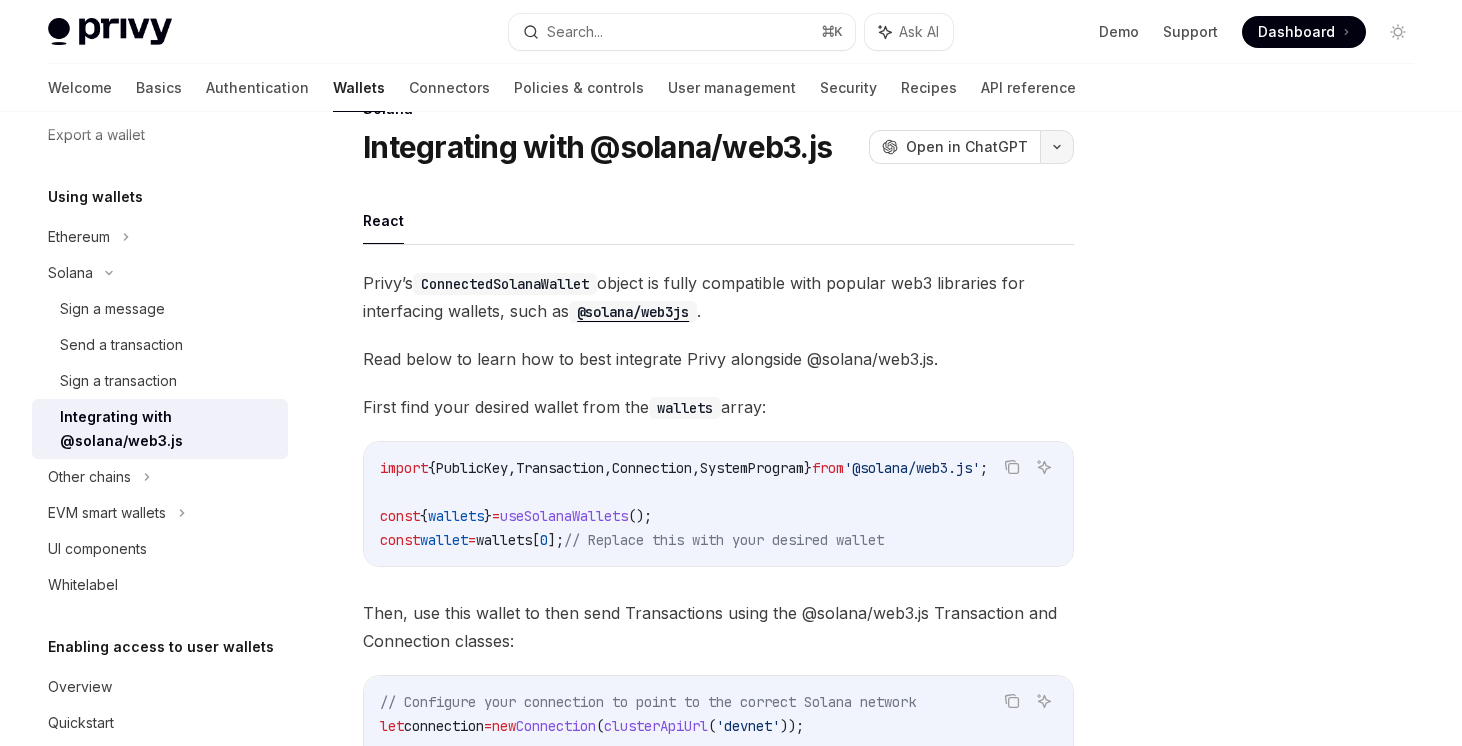 click at bounding box center [1057, 147] 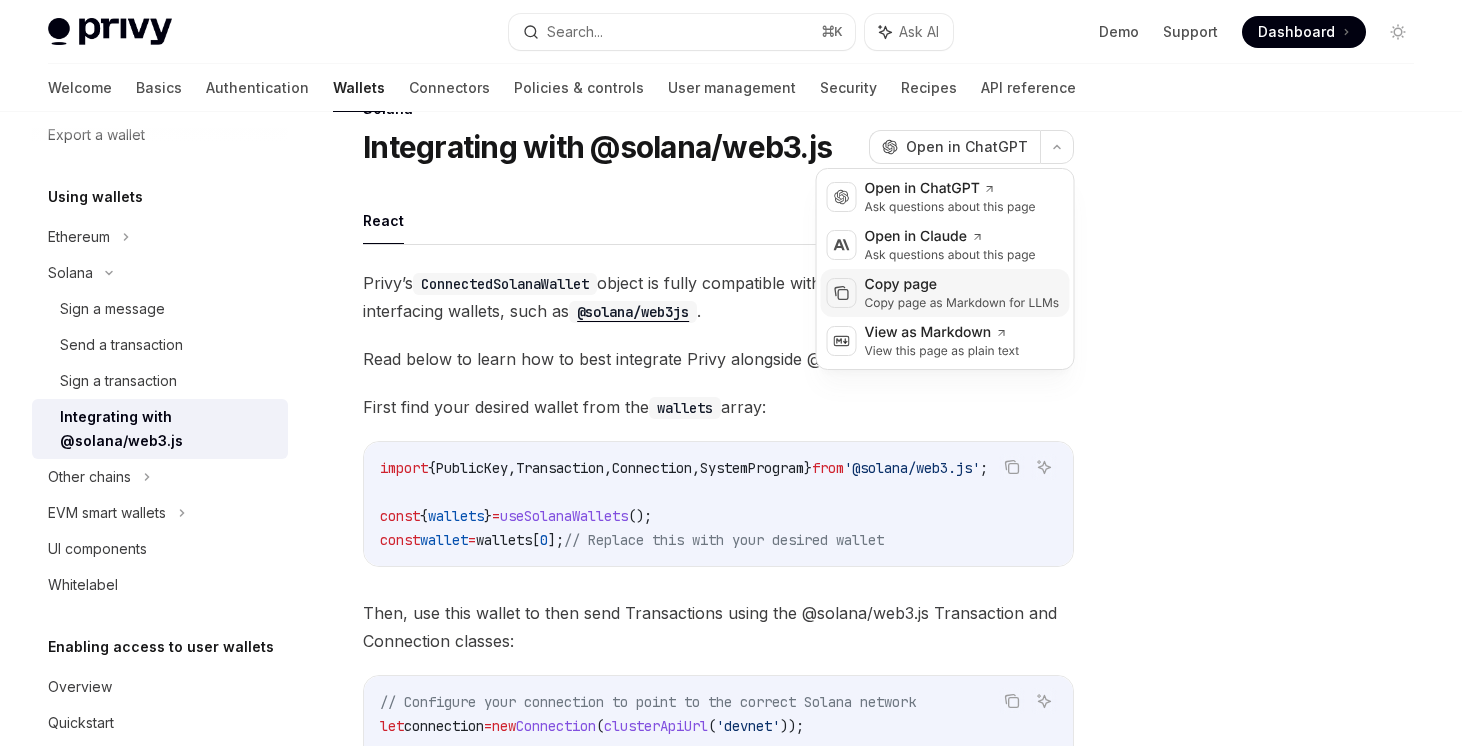 click on "Copy page" at bounding box center (962, 285) 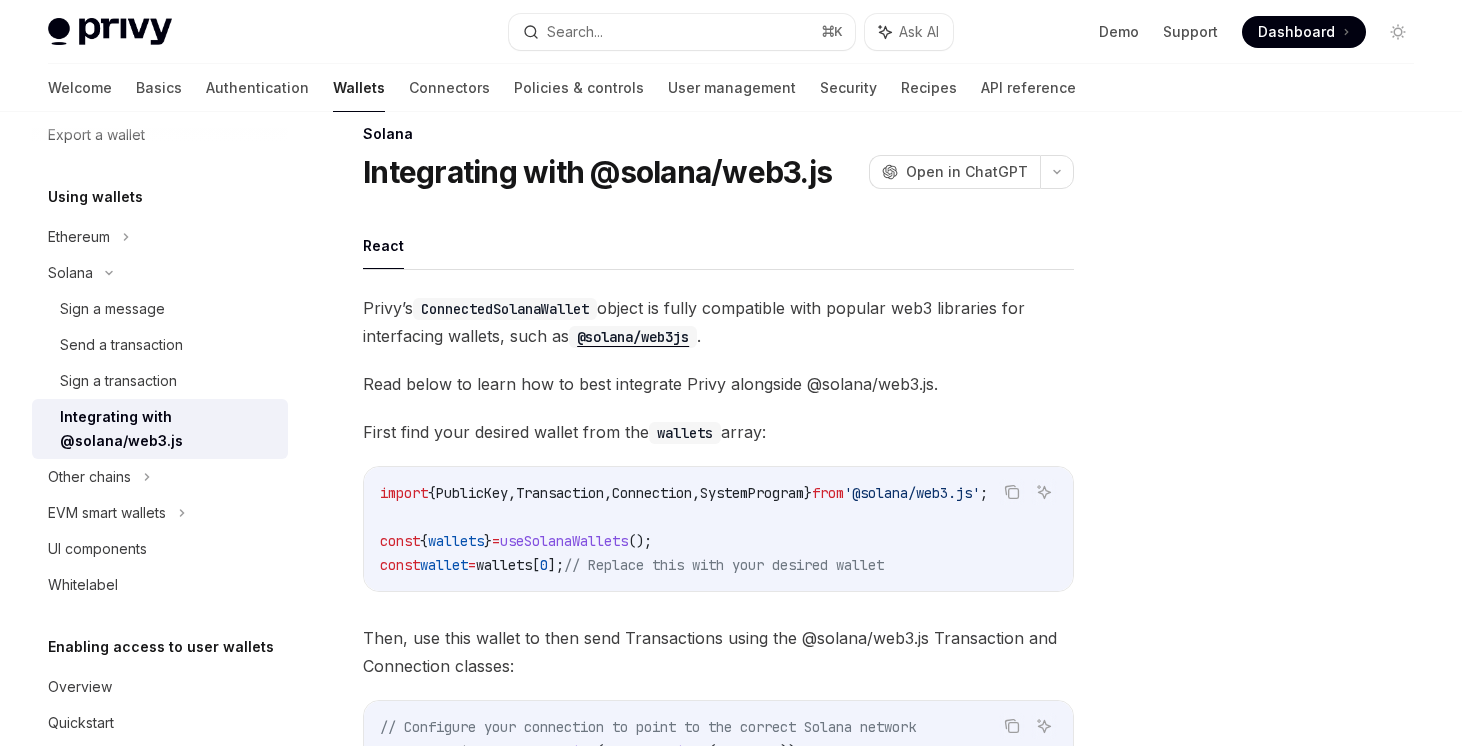 scroll, scrollTop: 0, scrollLeft: 0, axis: both 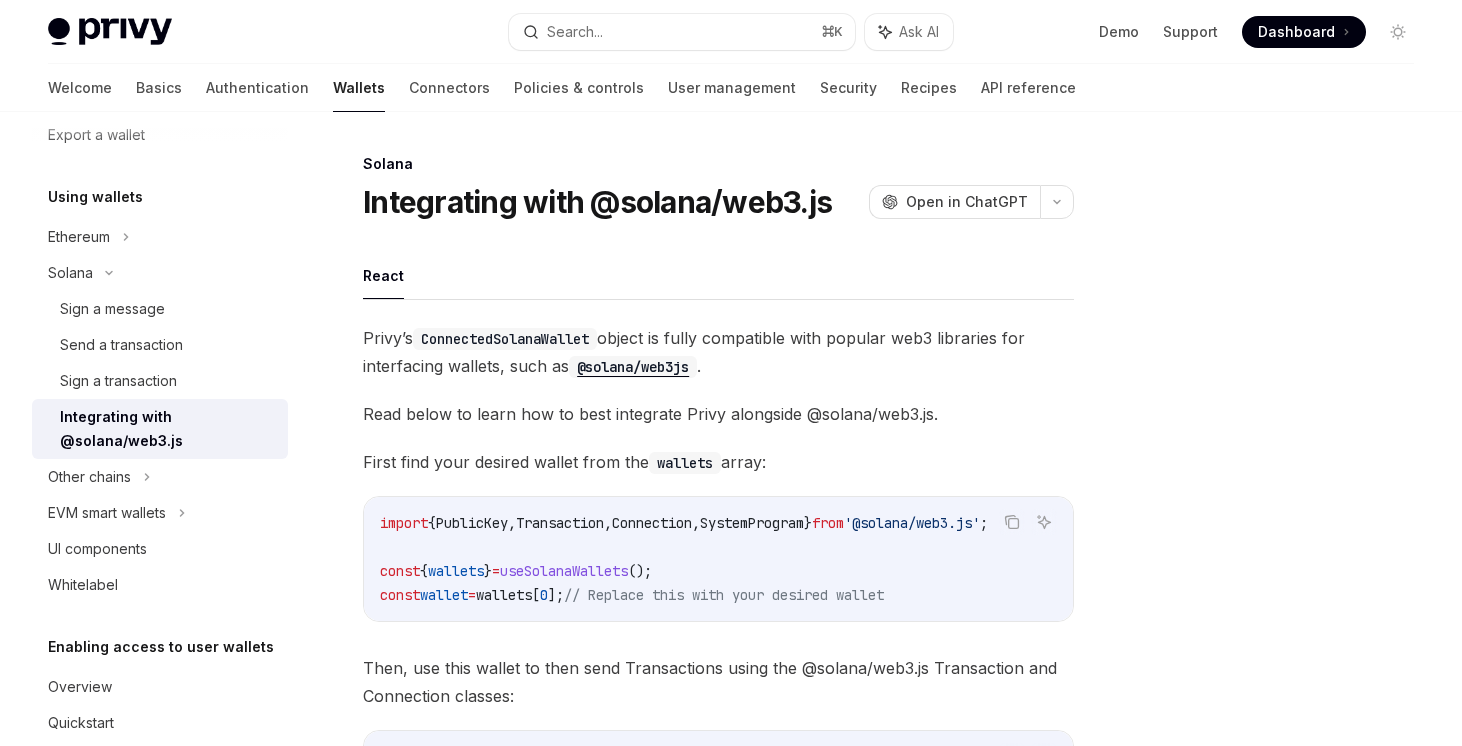 drag, startPoint x: 793, startPoint y: 458, endPoint x: 358, endPoint y: 336, distance: 451.78424 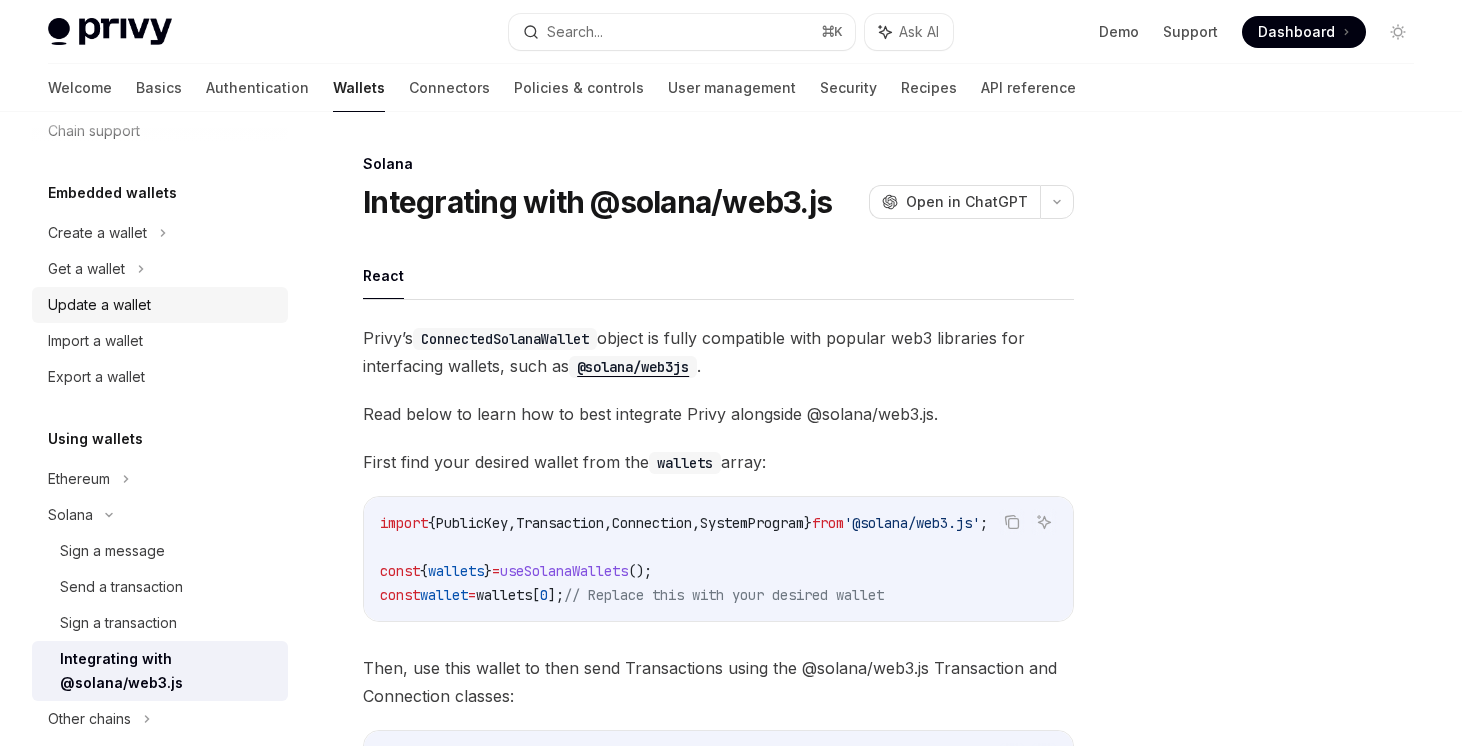 scroll, scrollTop: 71, scrollLeft: 0, axis: vertical 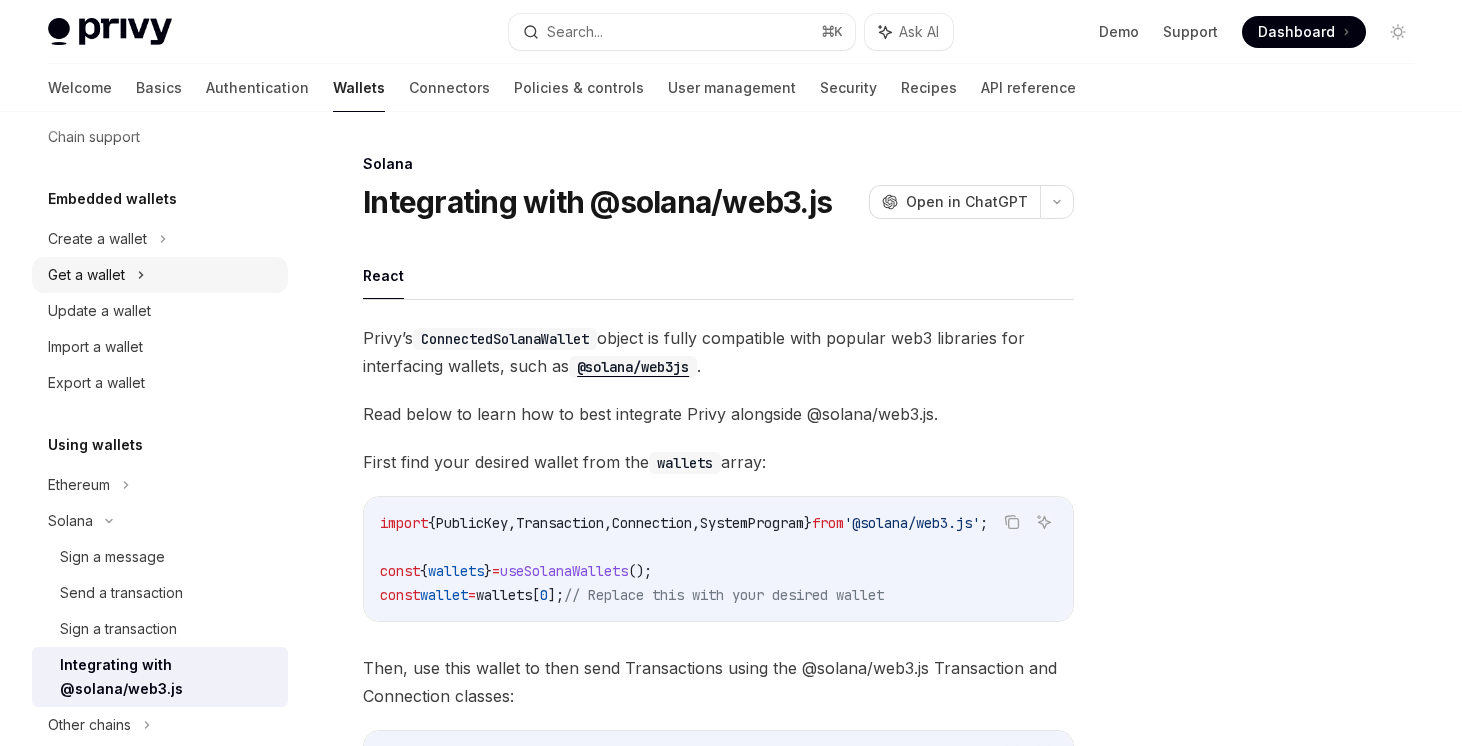 click on "Get a wallet" at bounding box center (86, 275) 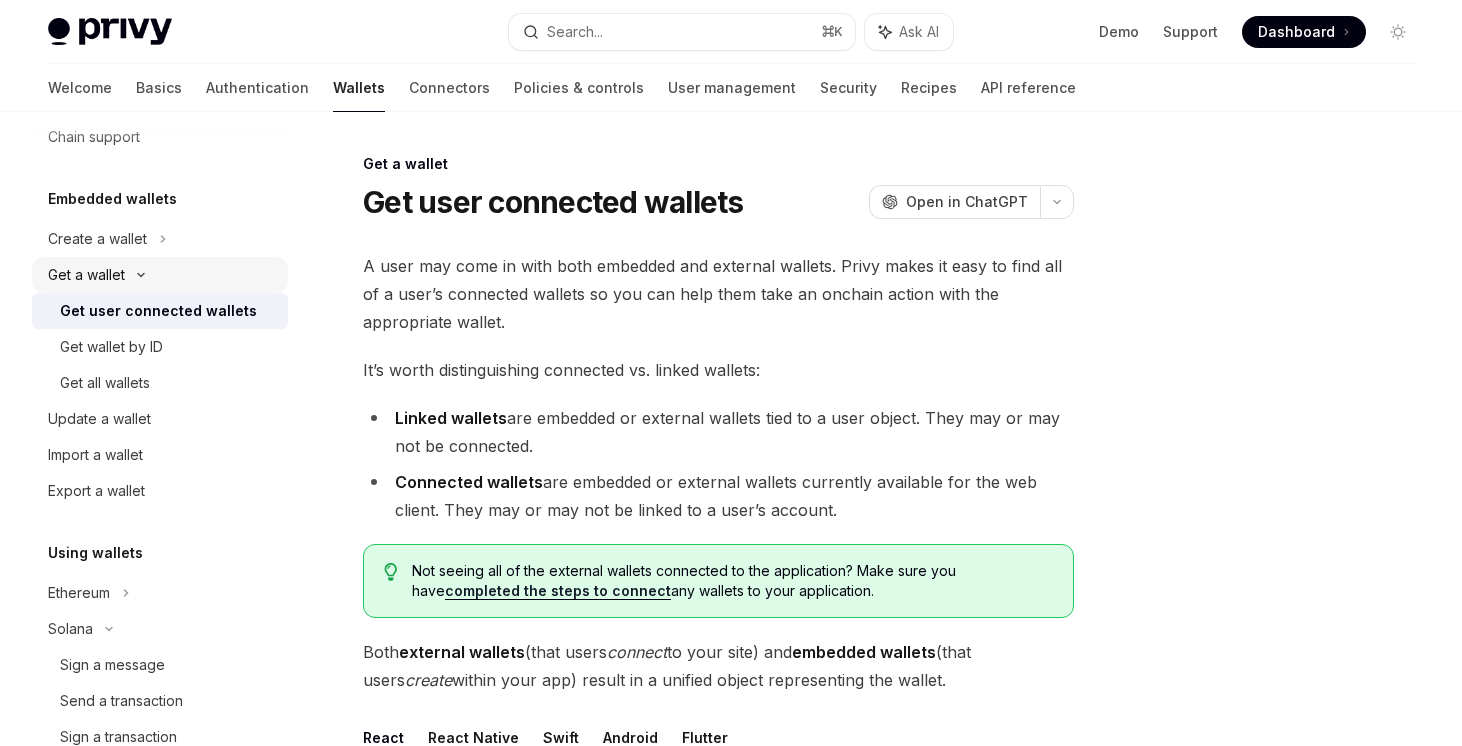 click on "Get a wallet" at bounding box center [86, 275] 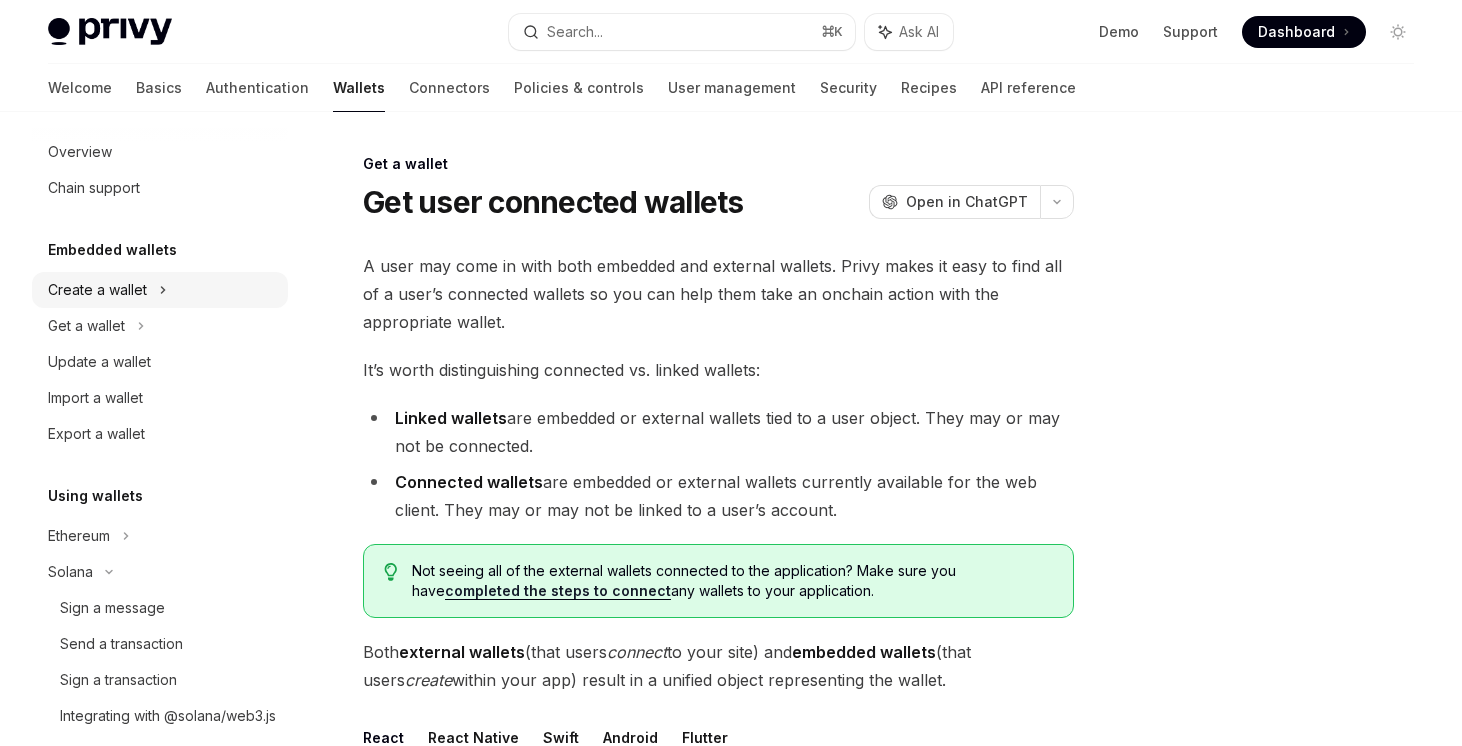 scroll, scrollTop: 0, scrollLeft: 0, axis: both 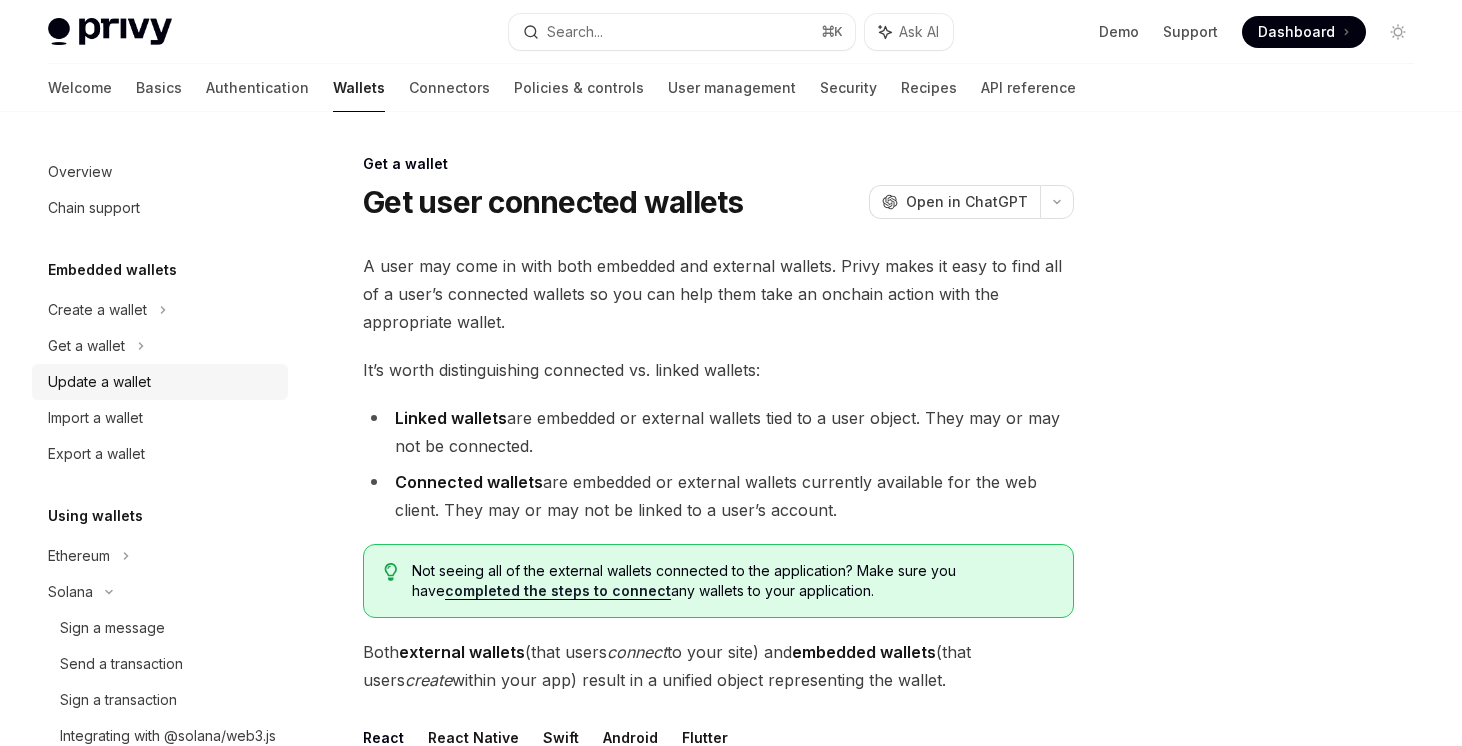 click on "Update a wallet" at bounding box center [99, 382] 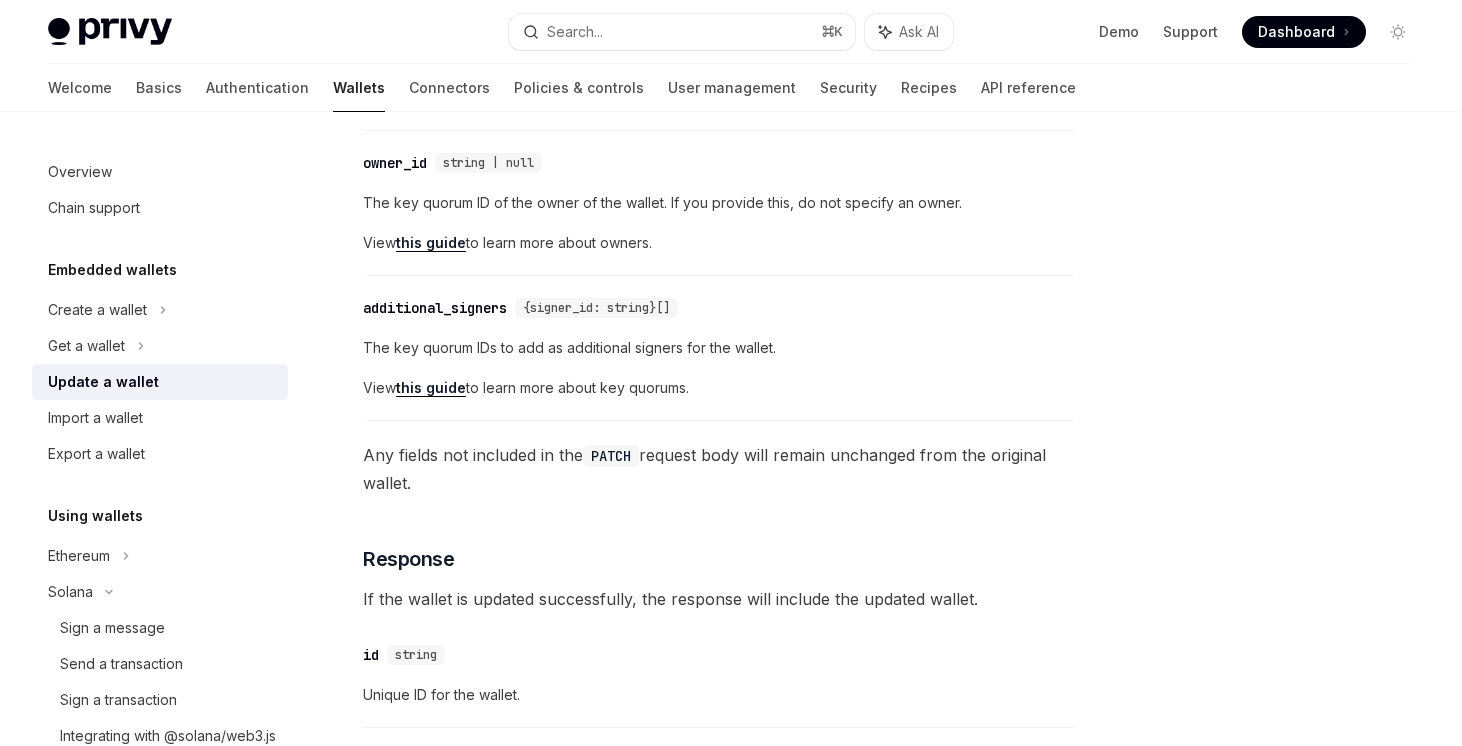 scroll, scrollTop: 868, scrollLeft: 0, axis: vertical 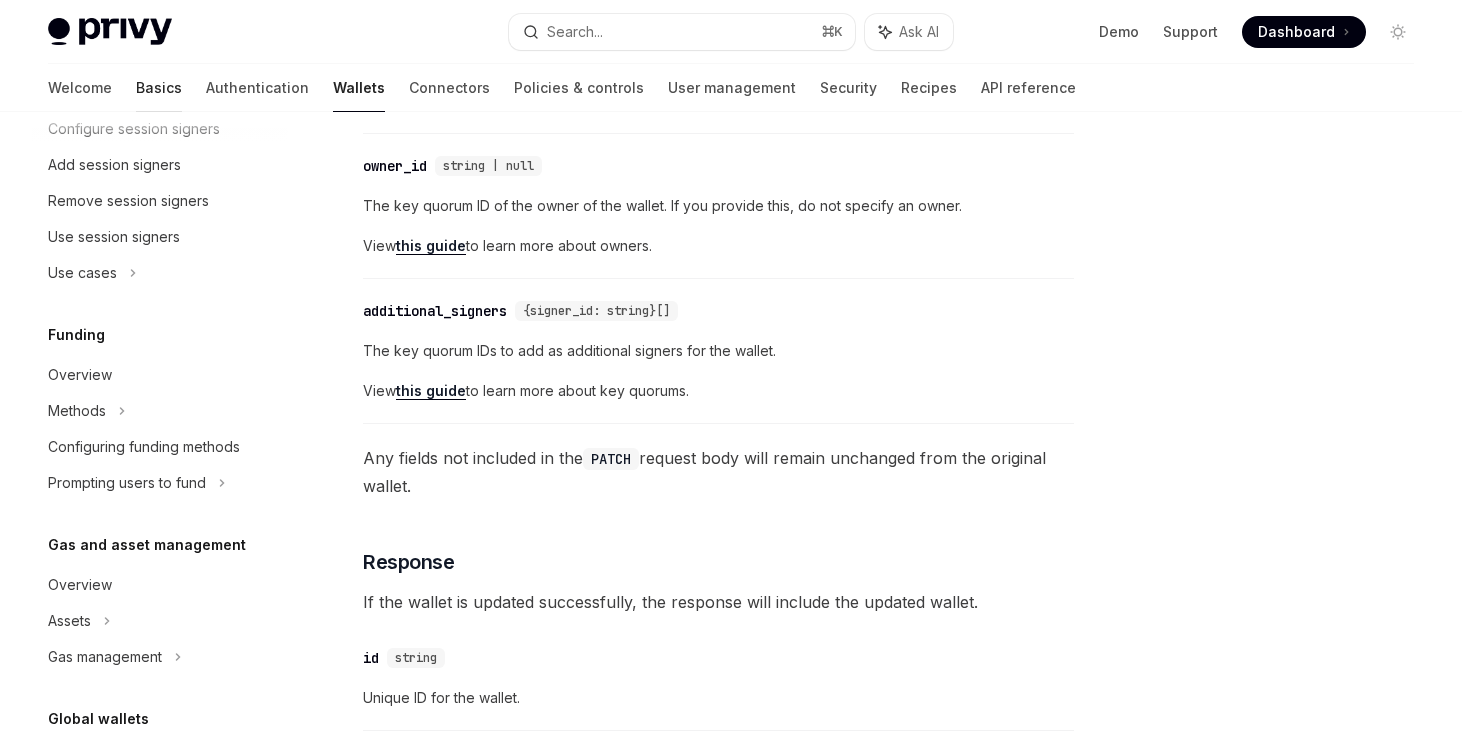 click on "Basics" at bounding box center (159, 88) 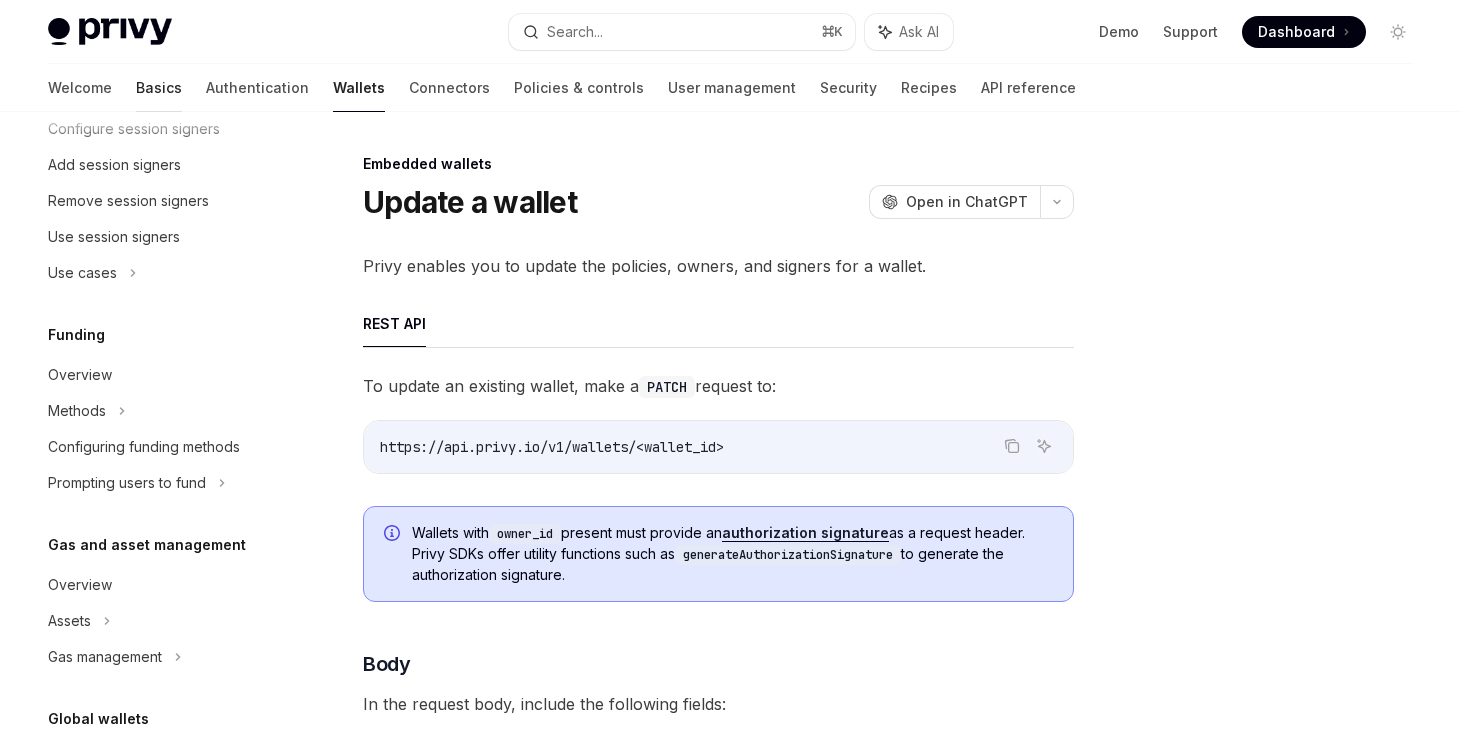 scroll, scrollTop: 0, scrollLeft: 0, axis: both 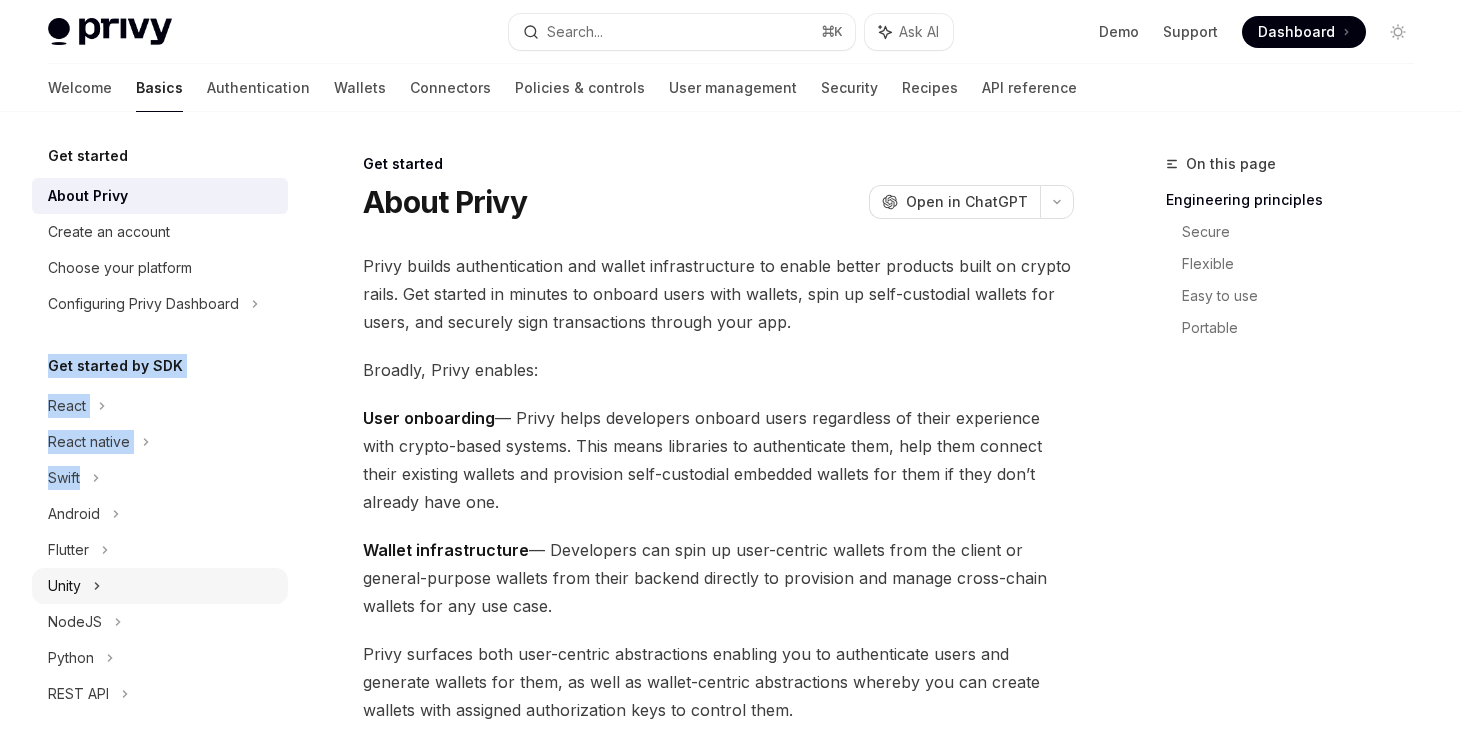 drag, startPoint x: 145, startPoint y: 320, endPoint x: 229, endPoint y: 586, distance: 278.94803 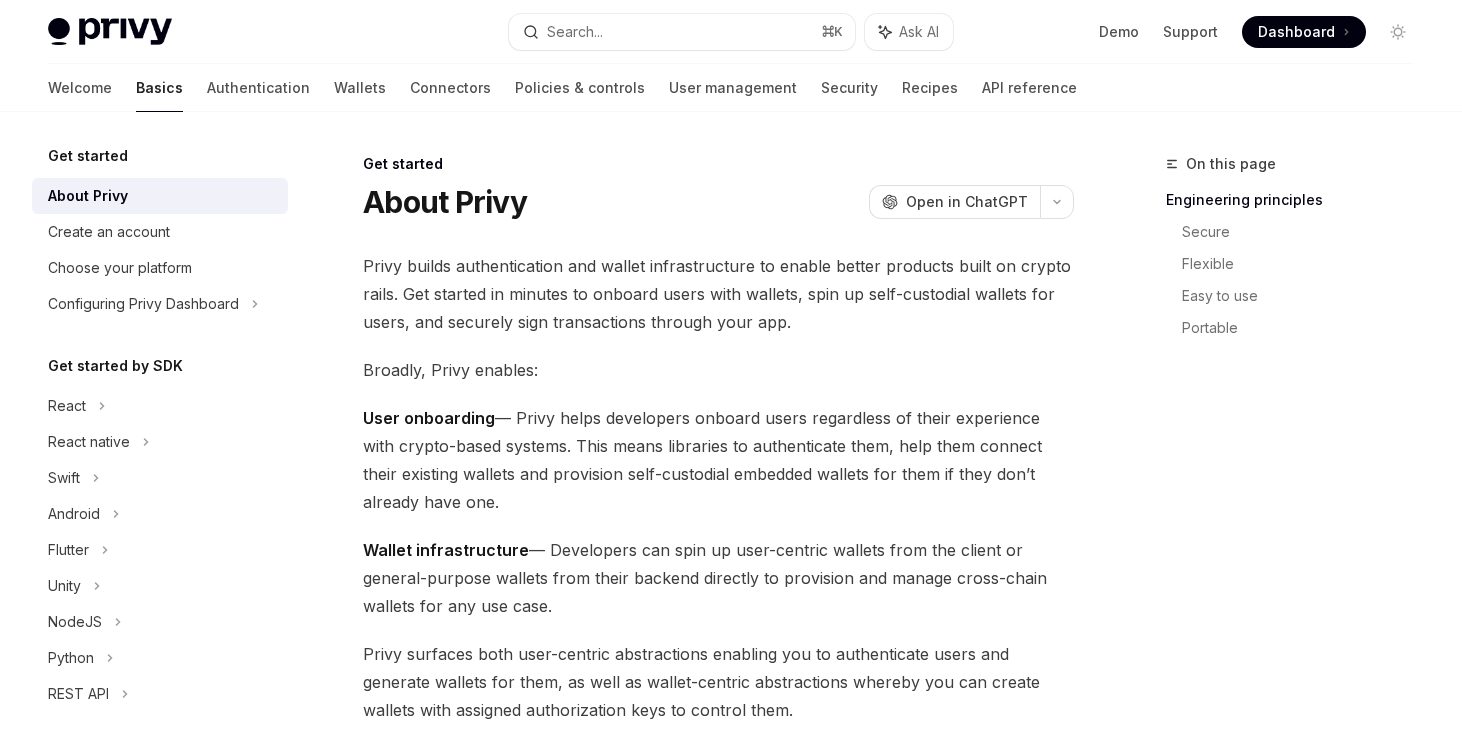 click on "Privy builds authentication and wallet infrastructure to enable better products built on
crypto rails. Get started in minutes to onboard users with wallets, spin up self-custodial wallets for users,
and securely sign transactions through your app.
Broadly, Privy enables:
User onboarding  — Privy helps developers onboard users regardless of their experience with crypto-based systems. This means libraries to authenticate them, help them connect their existing wallets and provision self-custodial embedded wallets for them if they don’t already have one.
Wallet infrastructure  — Developers can spin up user-centric wallets from the client or general-purpose wallets from their backend directly to provision and manage cross-chain wallets for any use case.
Privy surfaces both user-centric abstractions enabling you to authenticate users and generate wallets for them, as well as wallet-centric abstractions whereby you can create wallets with assigned authorization keys to control them.
​
​" at bounding box center (718, 1282) 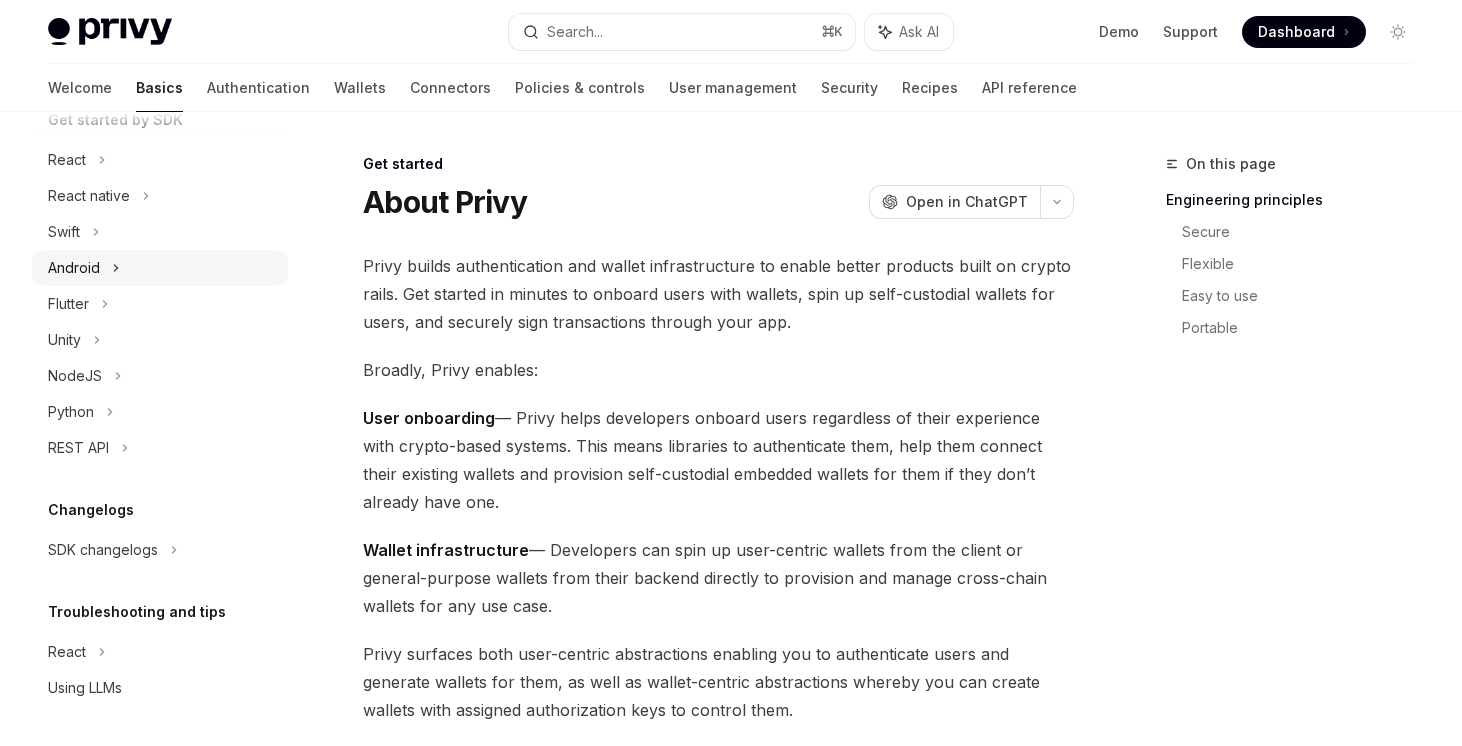 scroll, scrollTop: 0, scrollLeft: 0, axis: both 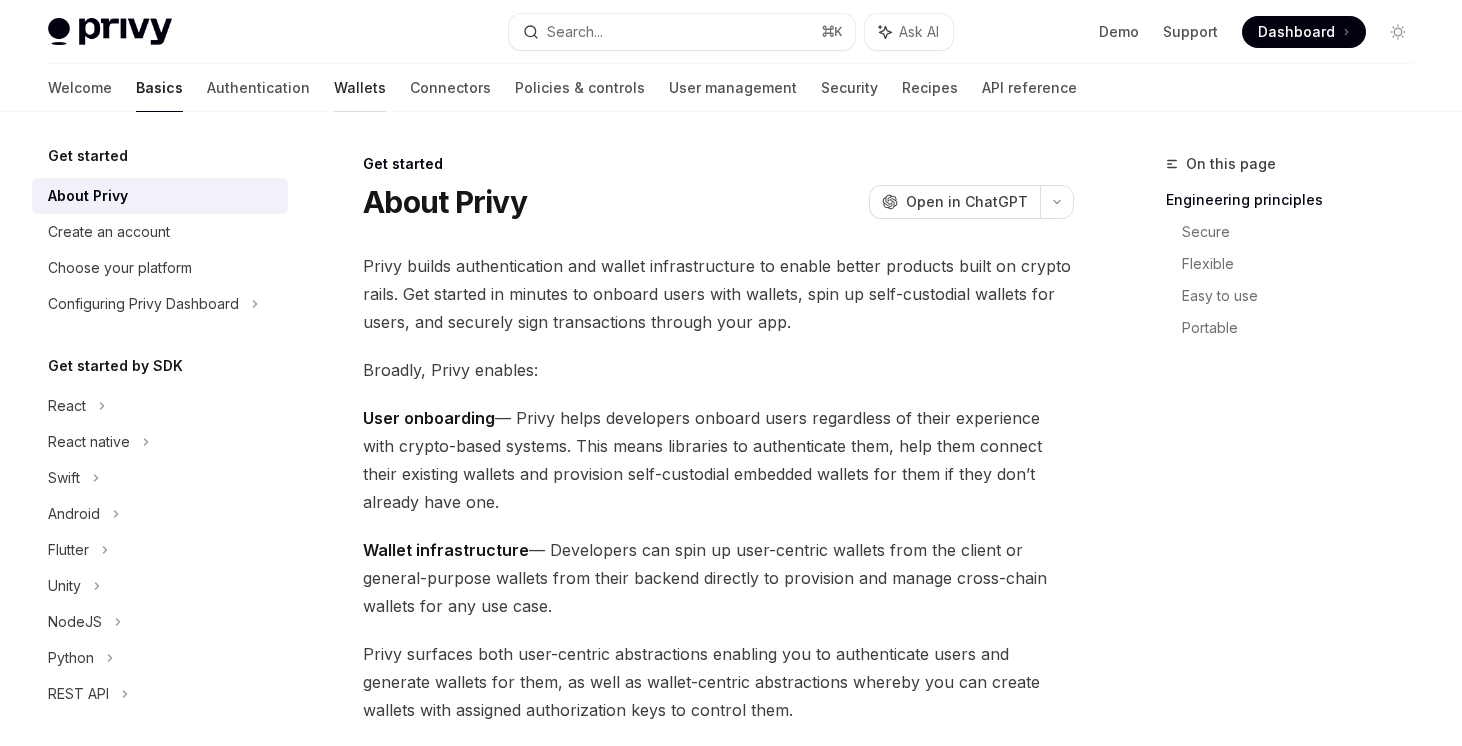 click on "Wallets" at bounding box center (360, 88) 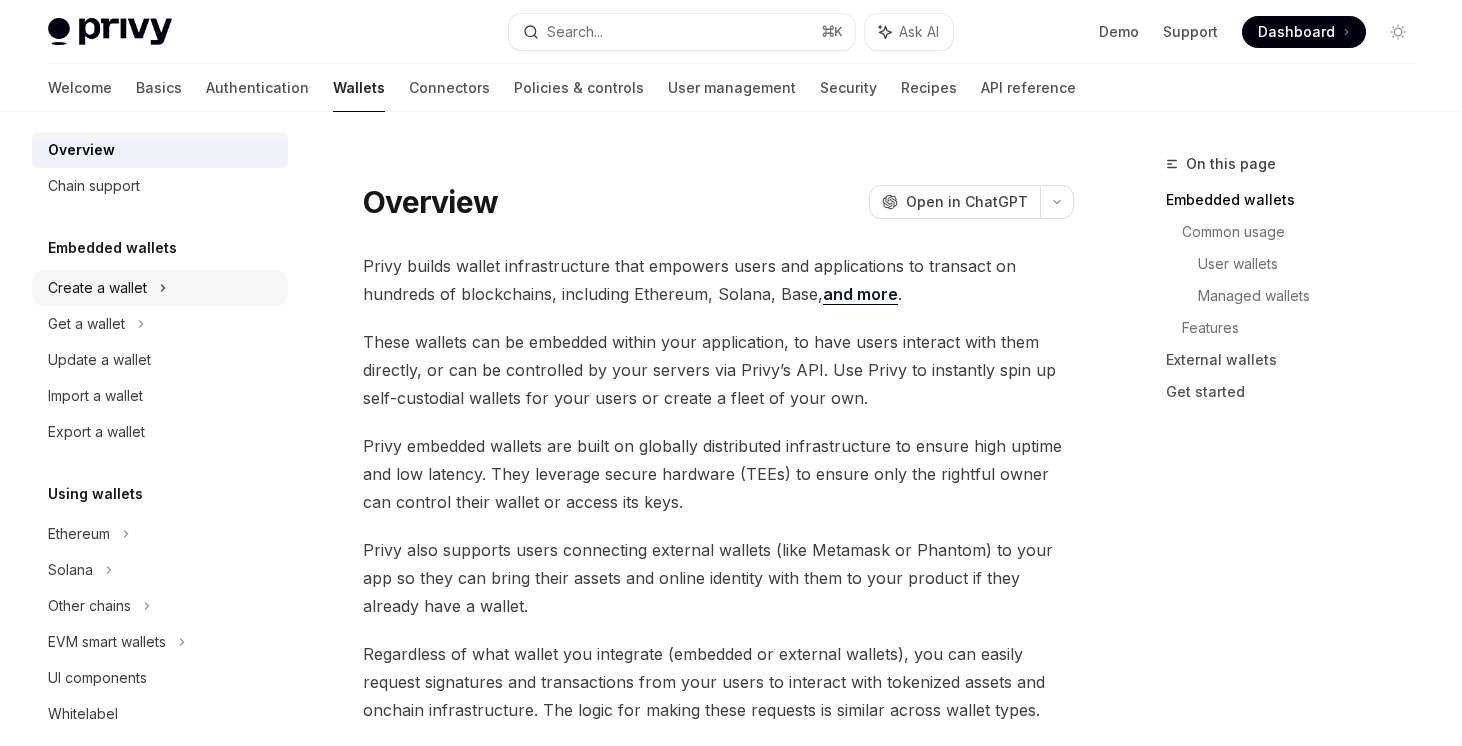 scroll, scrollTop: 0, scrollLeft: 0, axis: both 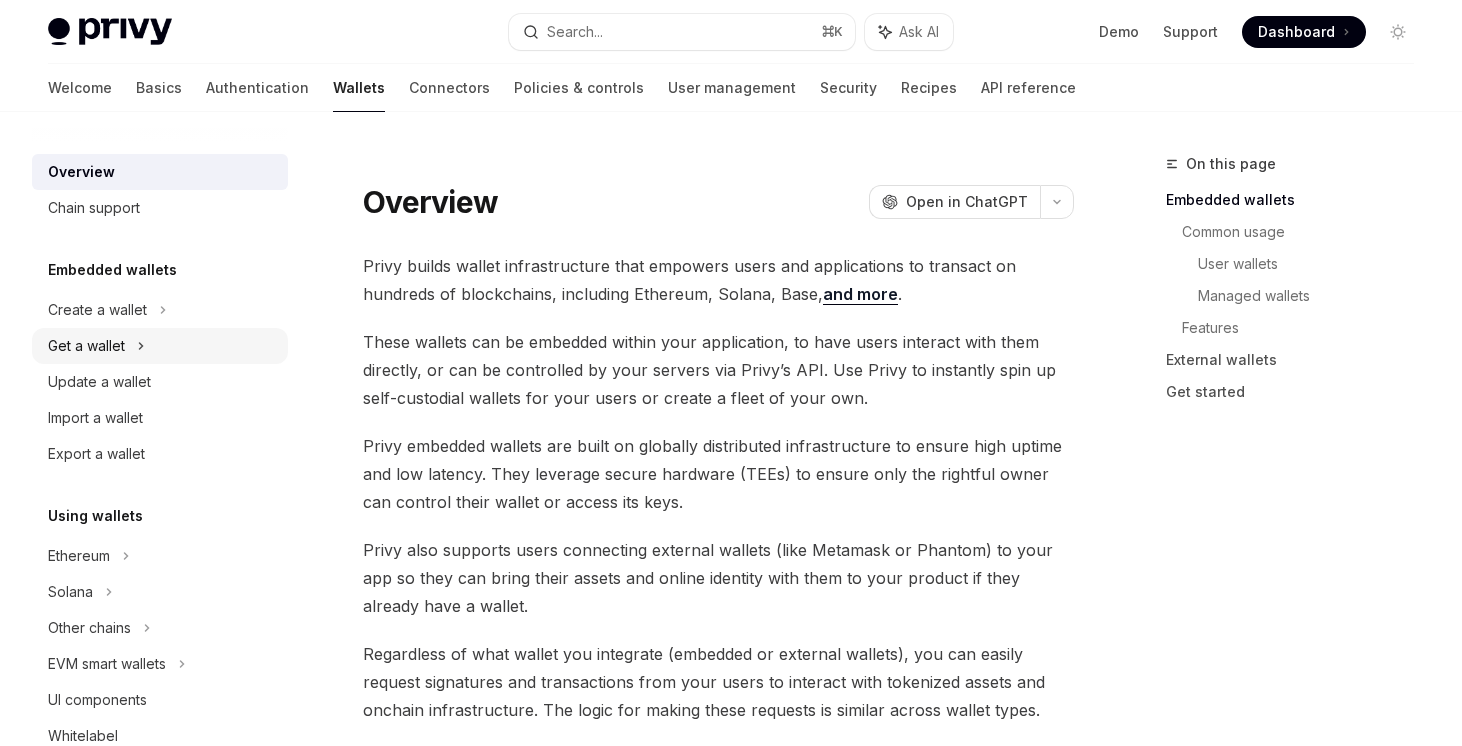 click on "Get a wallet" at bounding box center (160, 346) 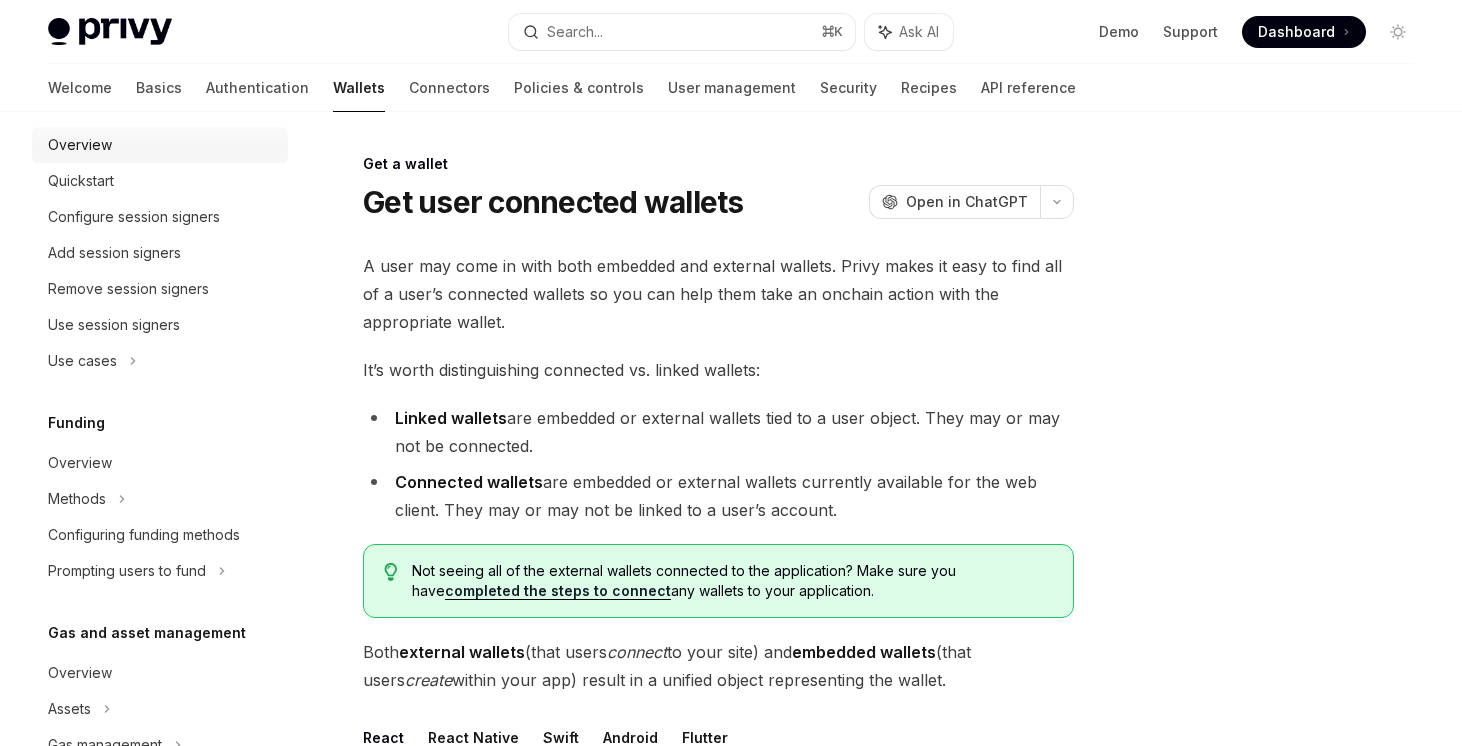 scroll, scrollTop: 1032, scrollLeft: 0, axis: vertical 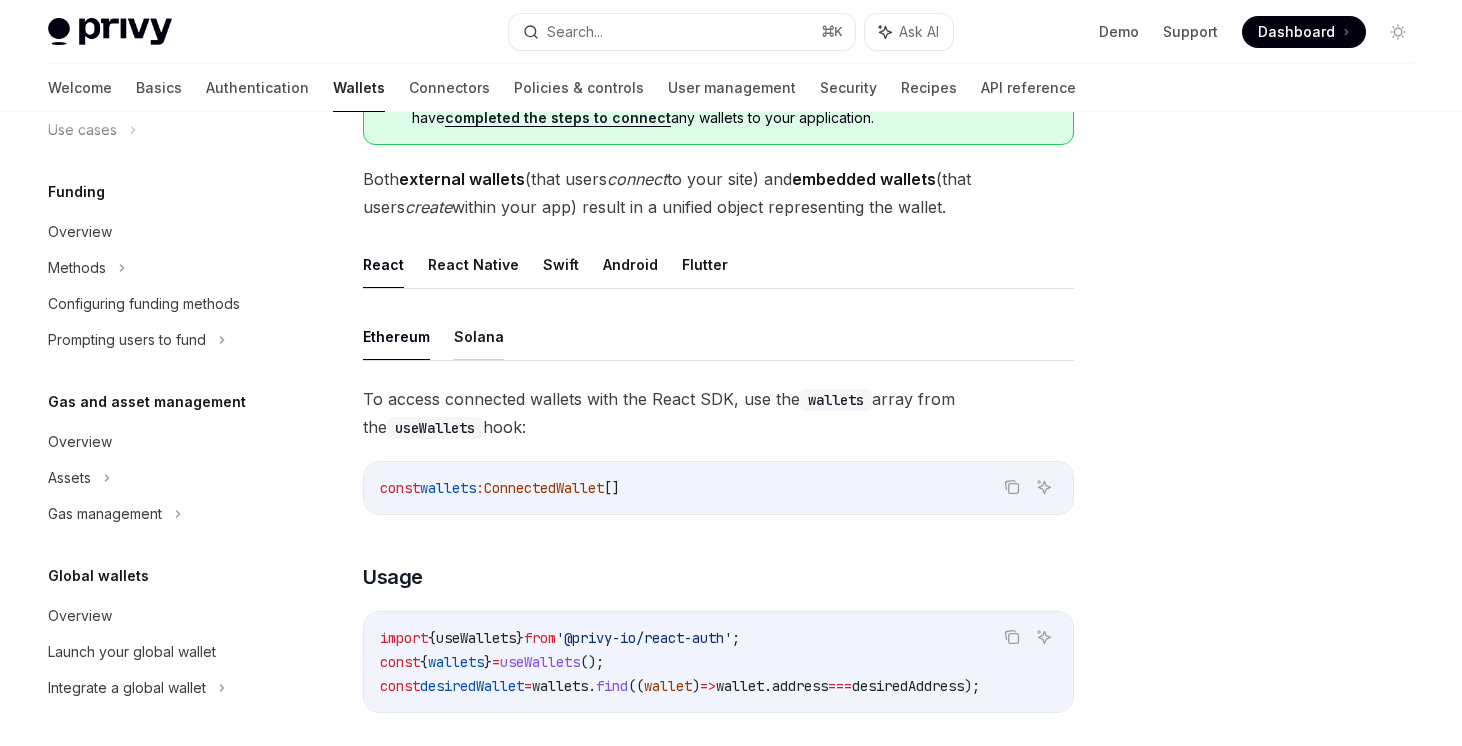 click on "Solana" at bounding box center [479, 336] 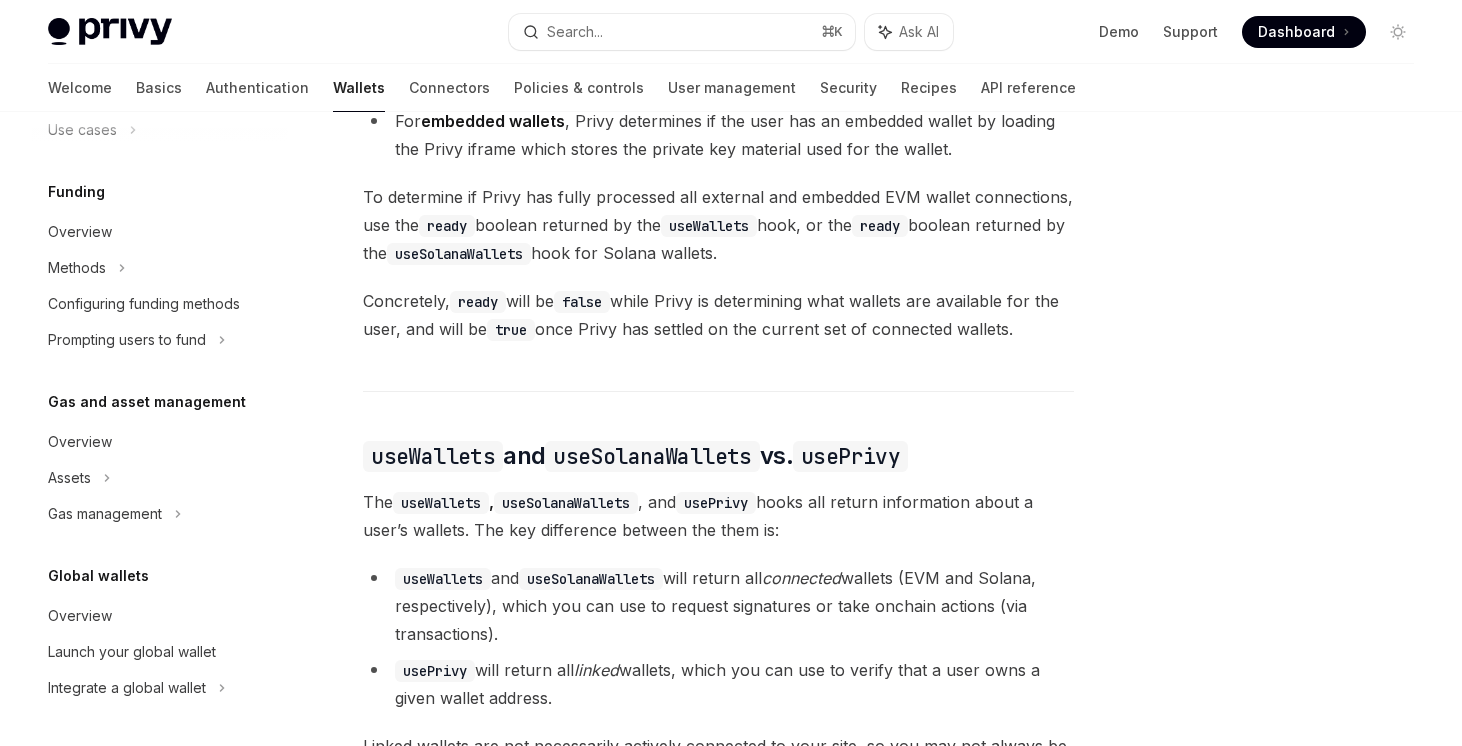 scroll, scrollTop: 1445, scrollLeft: 0, axis: vertical 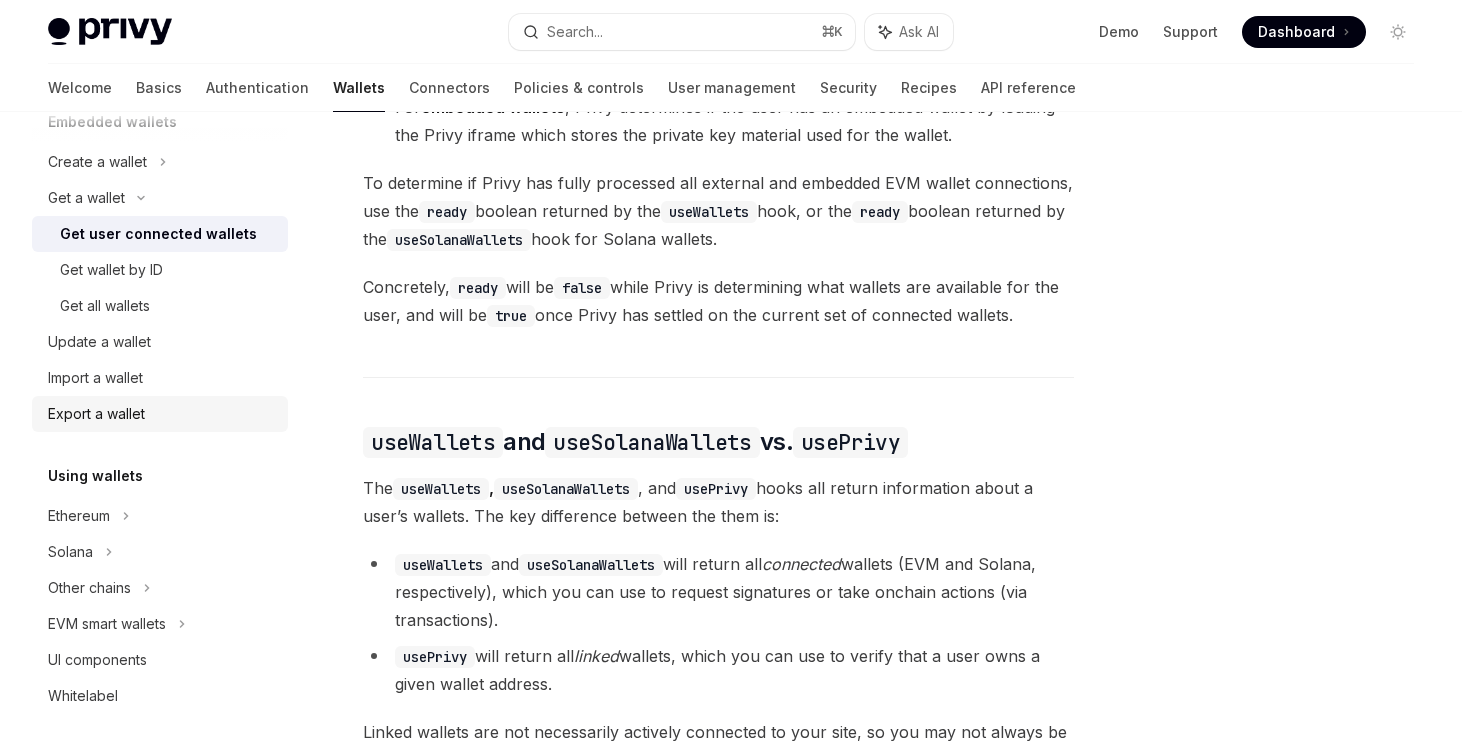 click on "Import a wallet" at bounding box center (160, 378) 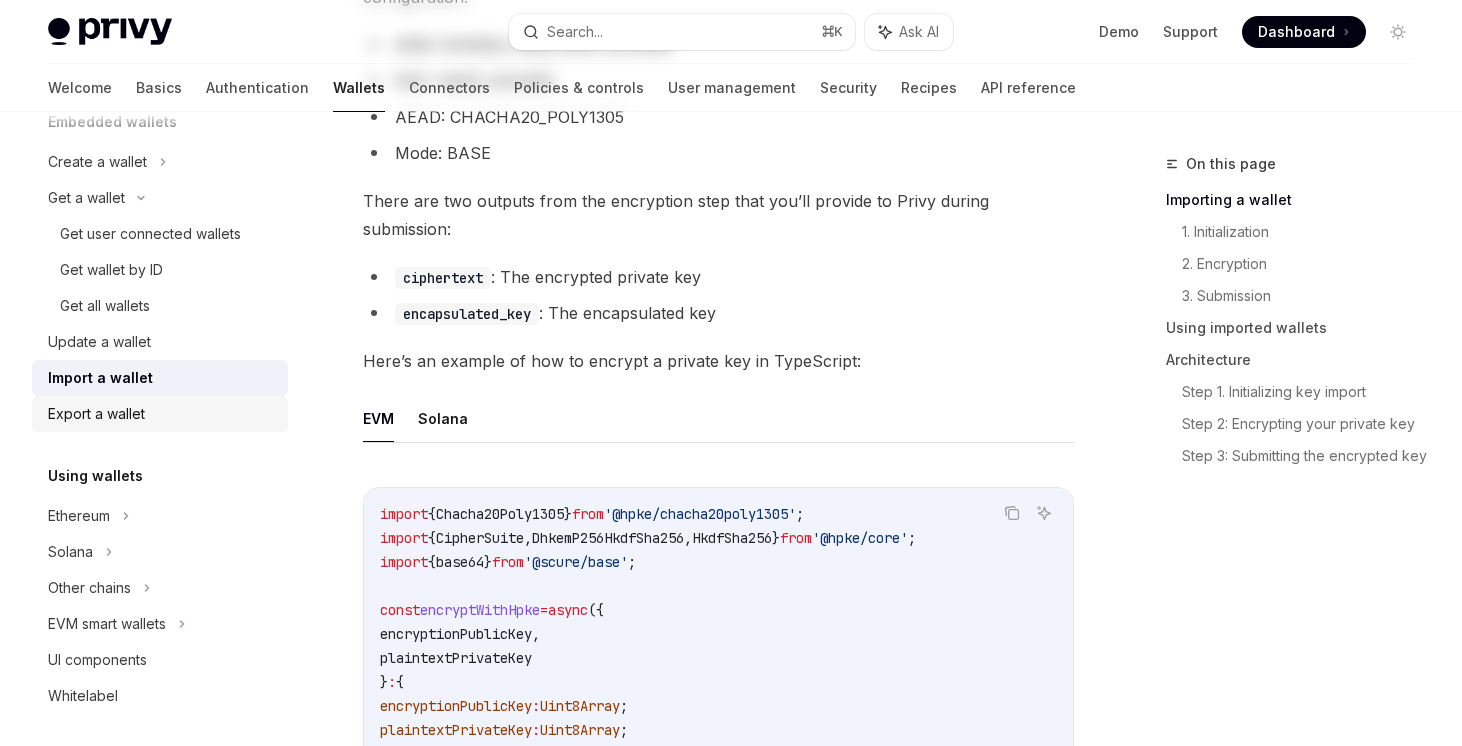 scroll, scrollTop: 0, scrollLeft: 0, axis: both 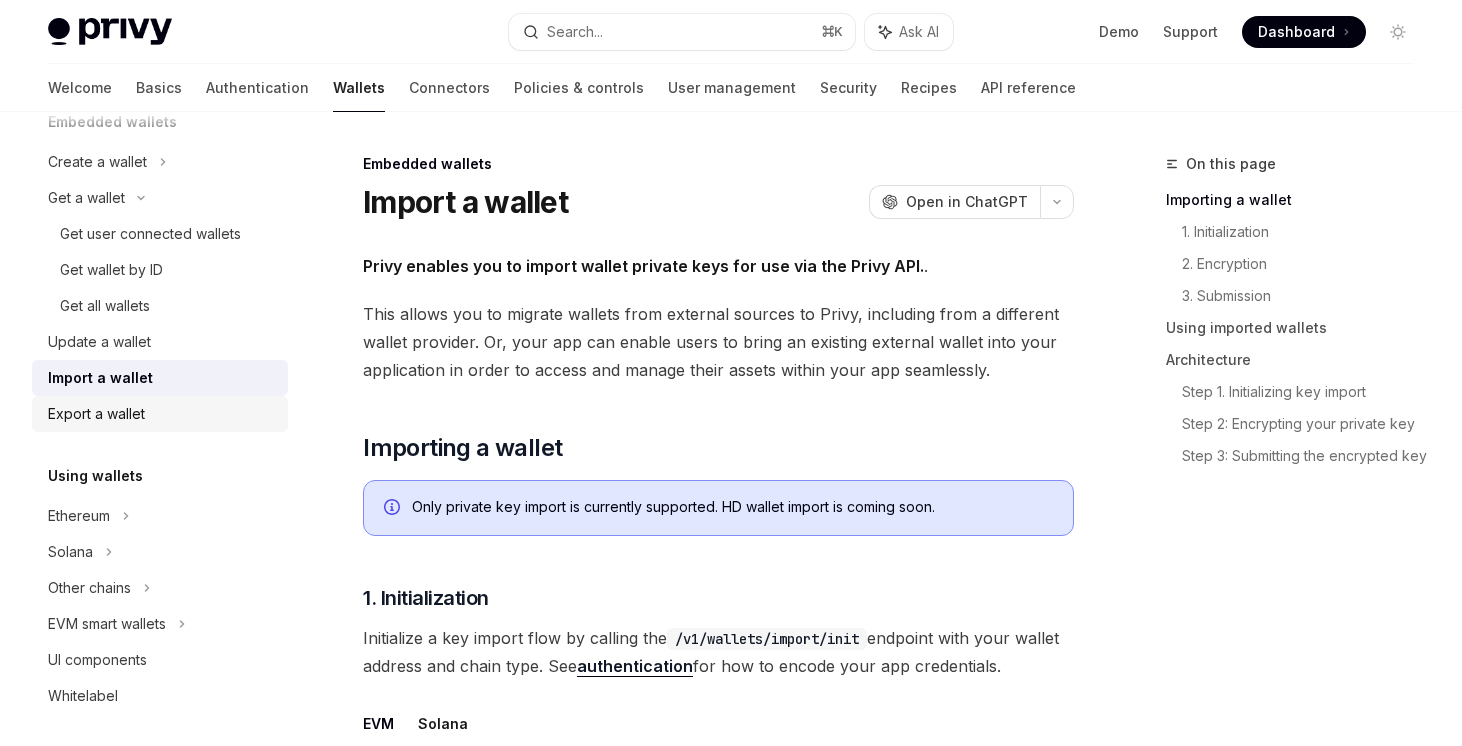 click on "Export a wallet" at bounding box center (96, 414) 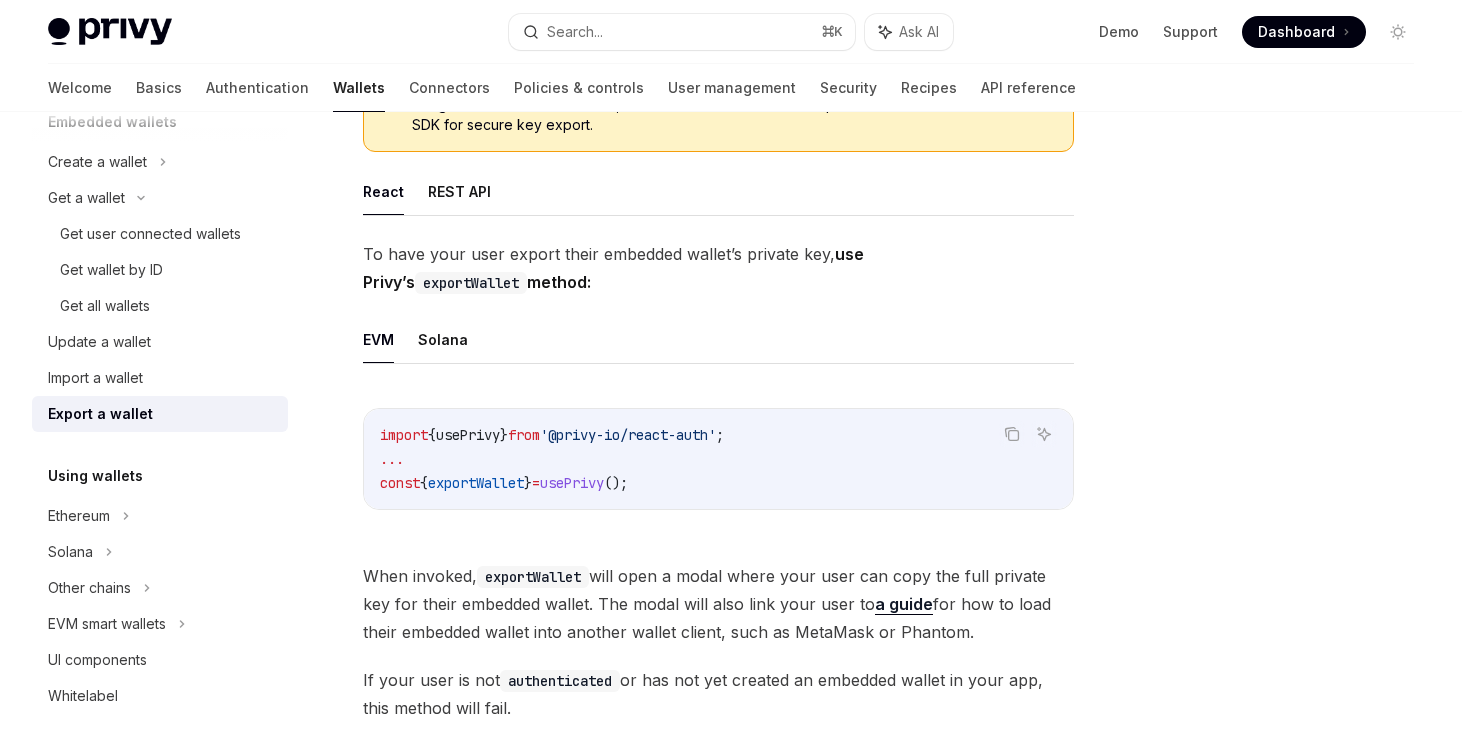 scroll, scrollTop: 329, scrollLeft: 0, axis: vertical 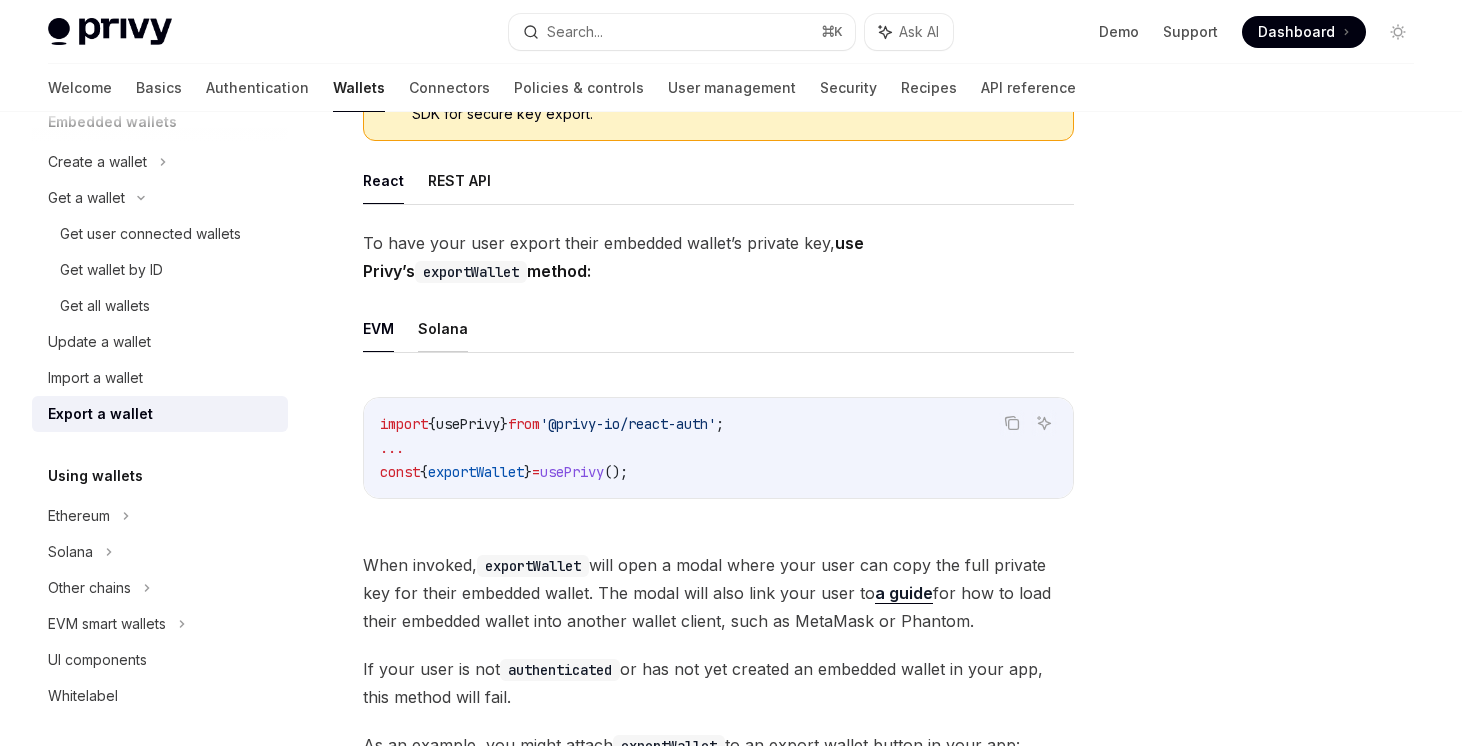 click on "Solana" at bounding box center [443, 328] 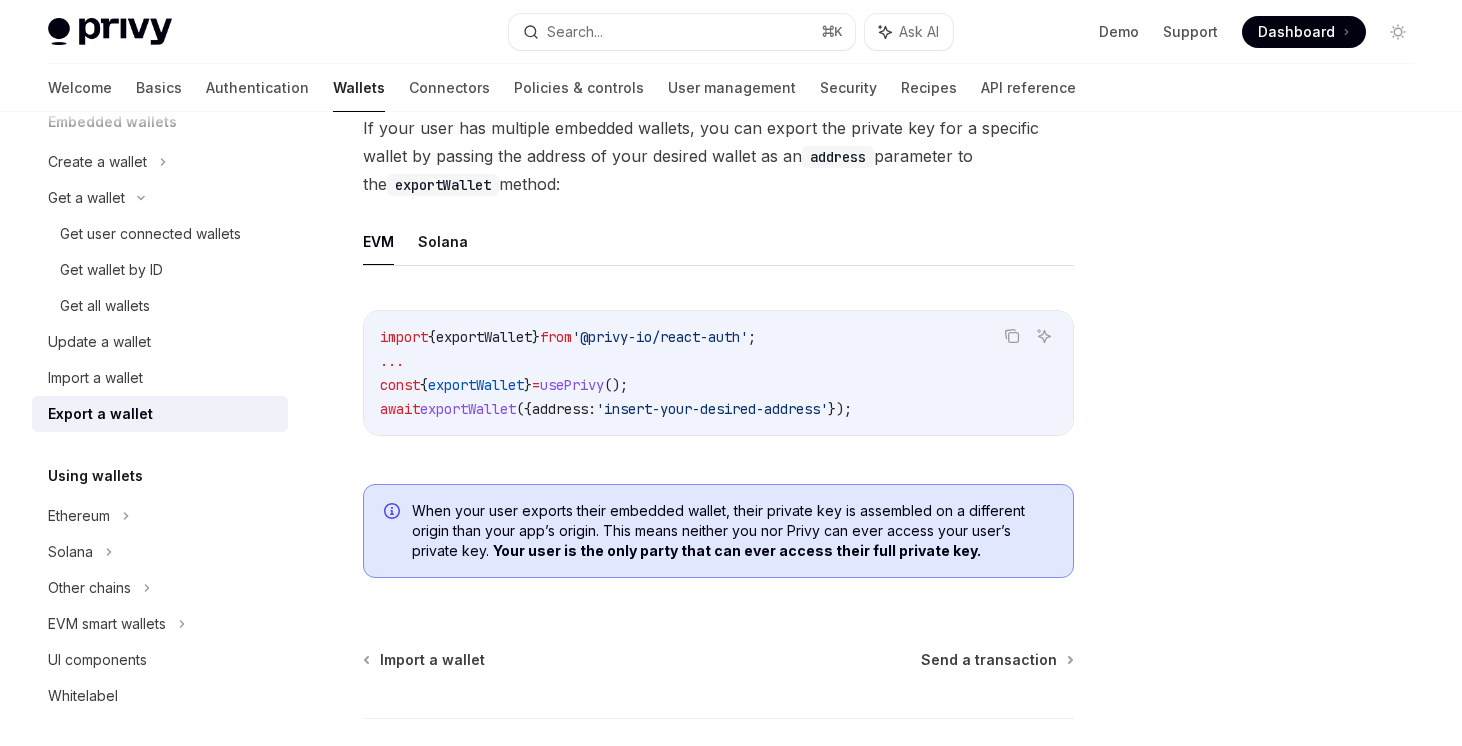 scroll, scrollTop: 1862, scrollLeft: 0, axis: vertical 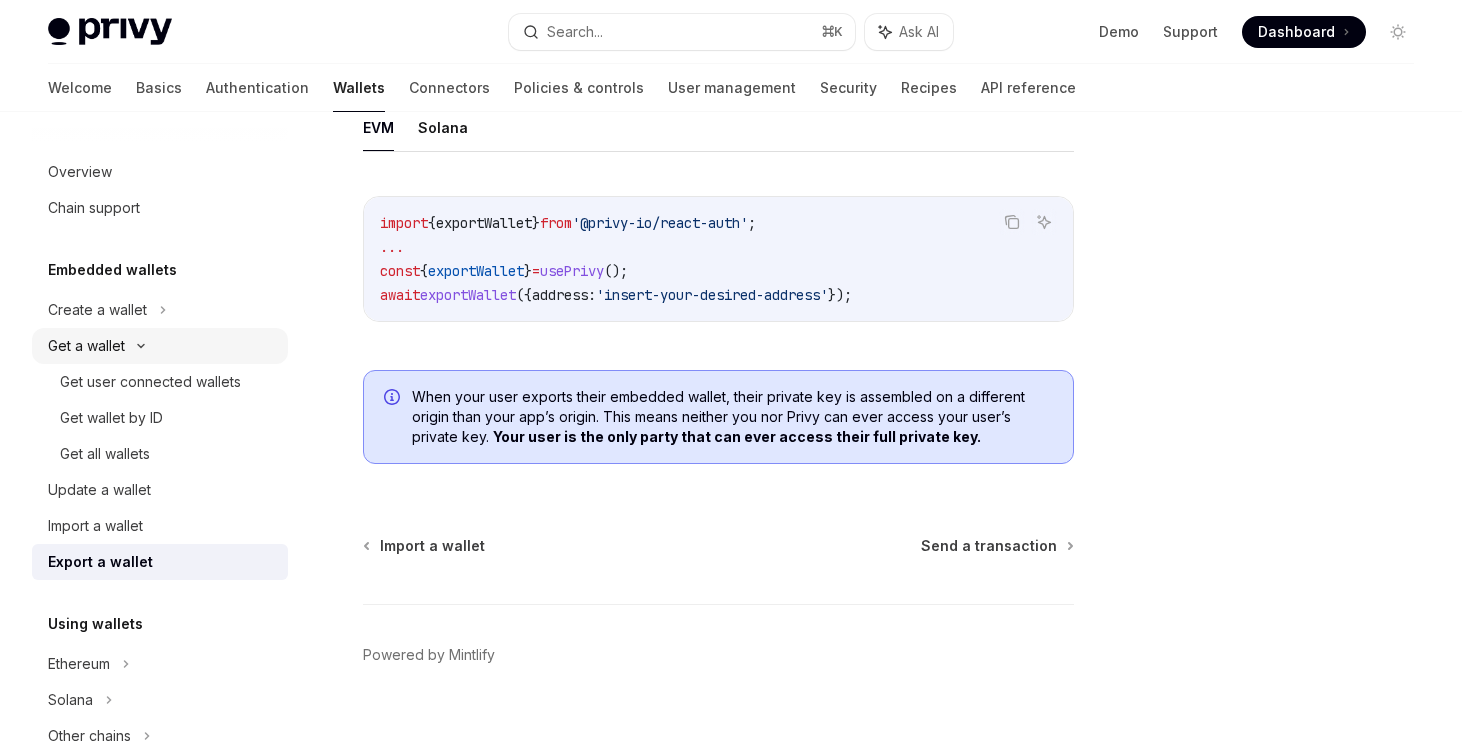 click on "Get a wallet" at bounding box center (160, 346) 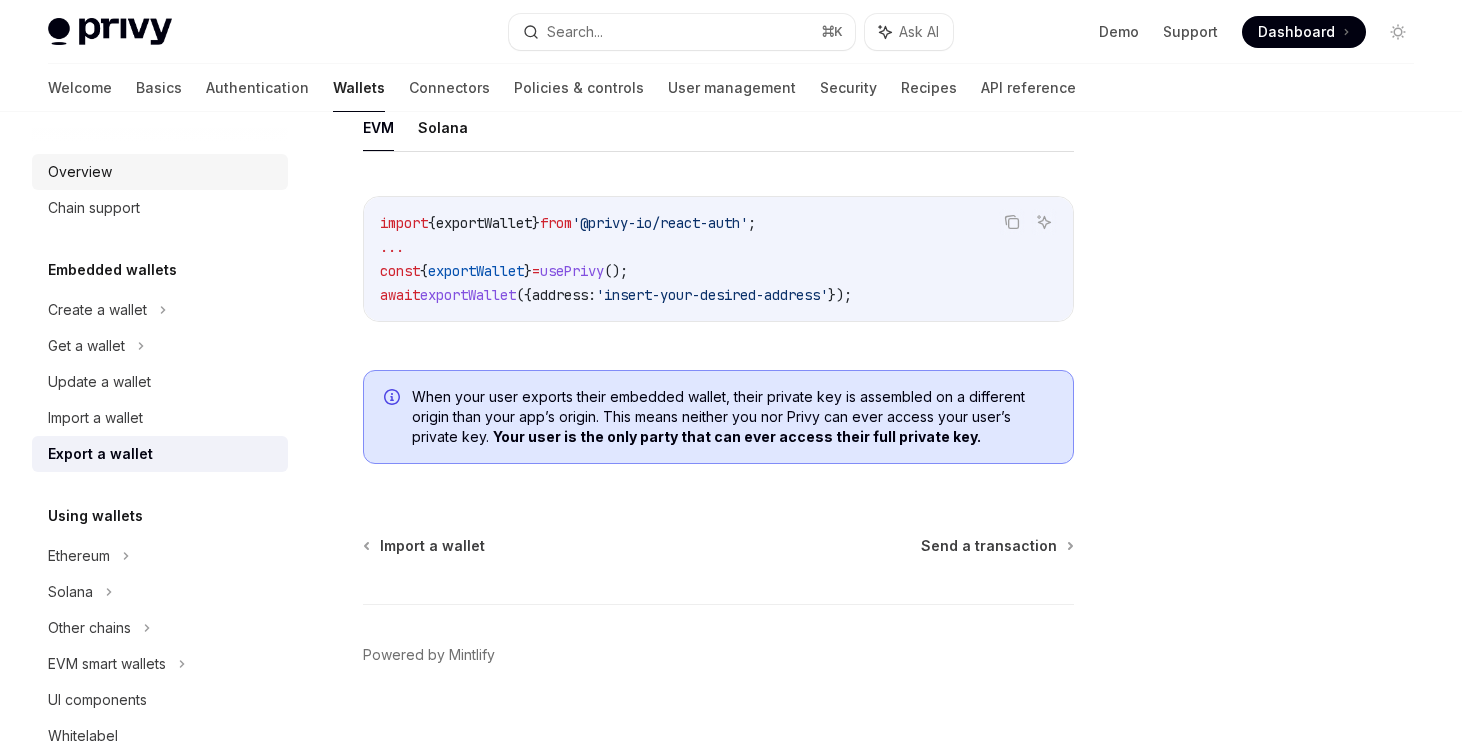 click on "Overview" at bounding box center (162, 172) 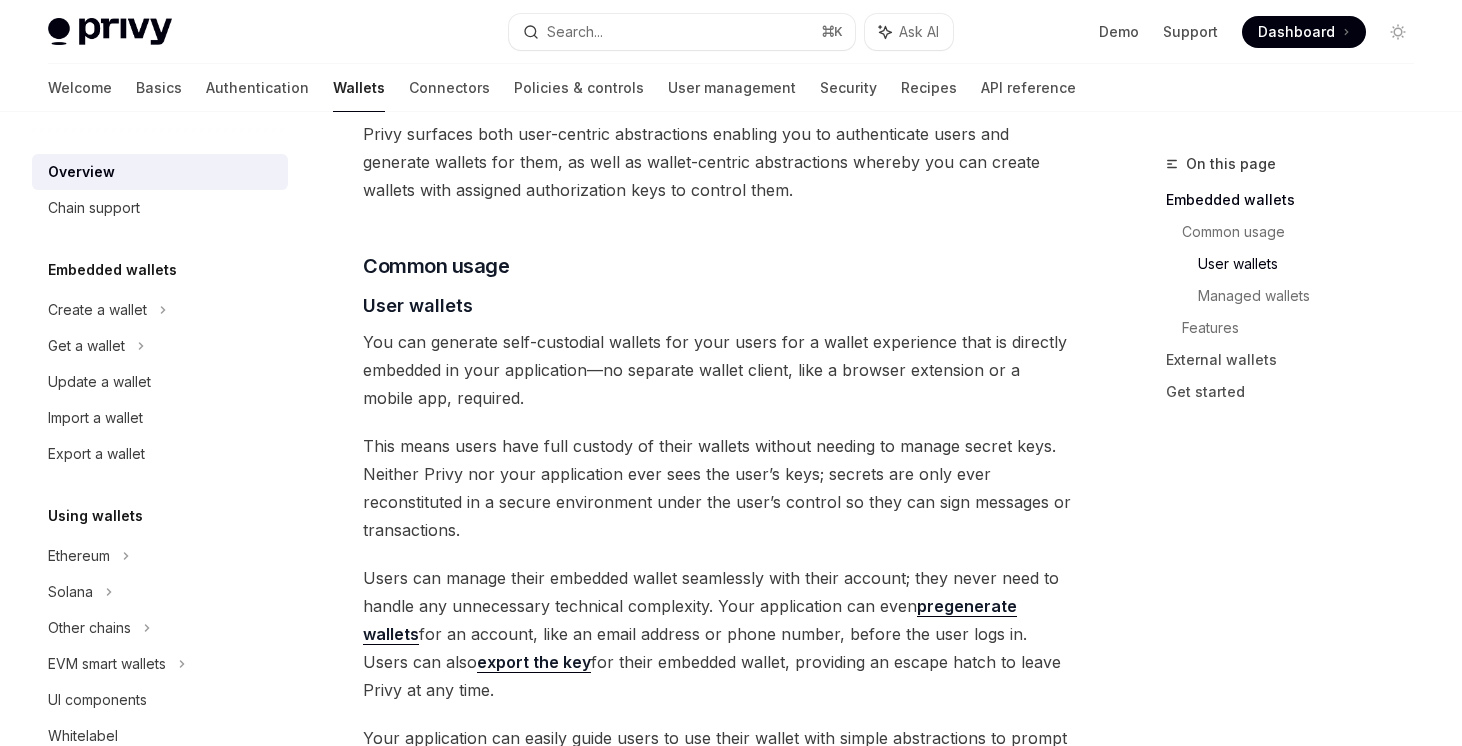 scroll, scrollTop: 1240, scrollLeft: 0, axis: vertical 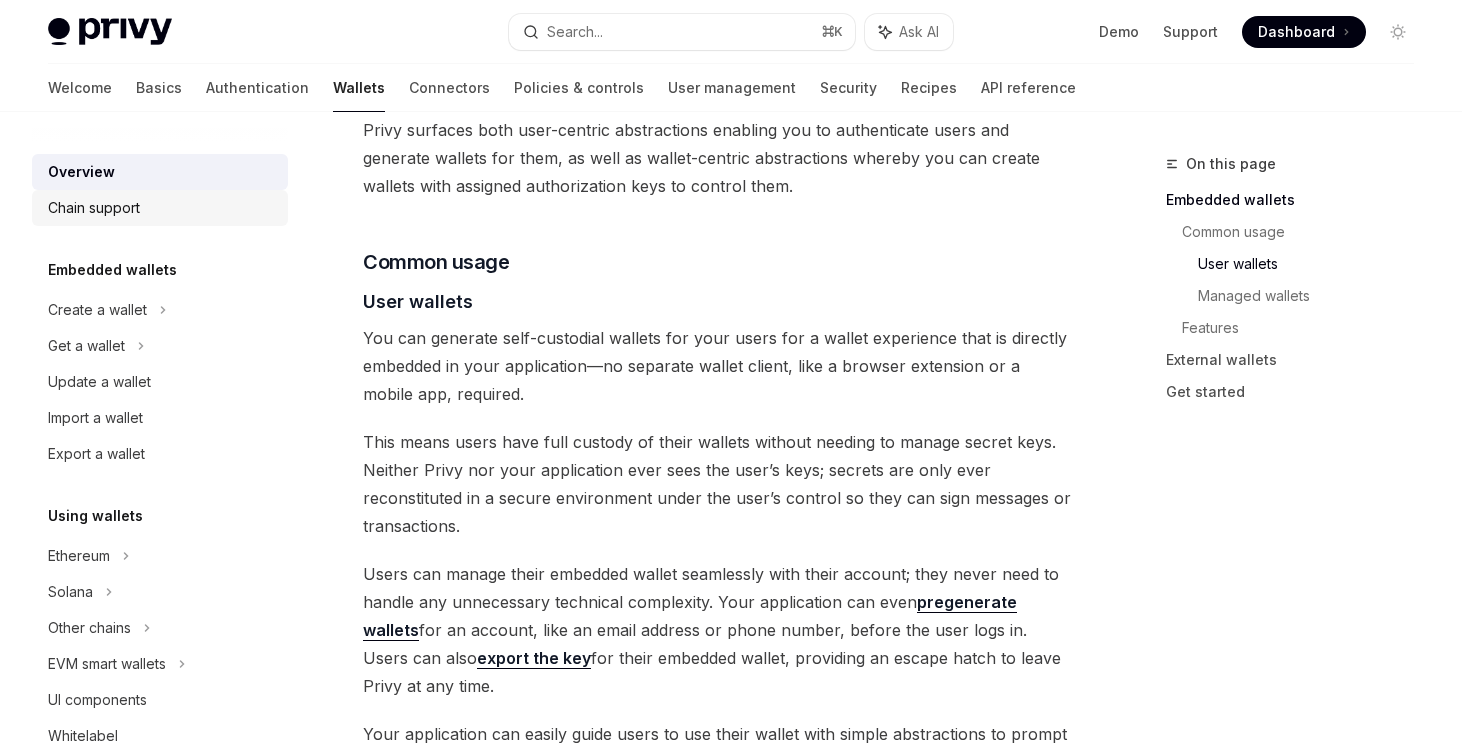click on "Chain support" at bounding box center [162, 208] 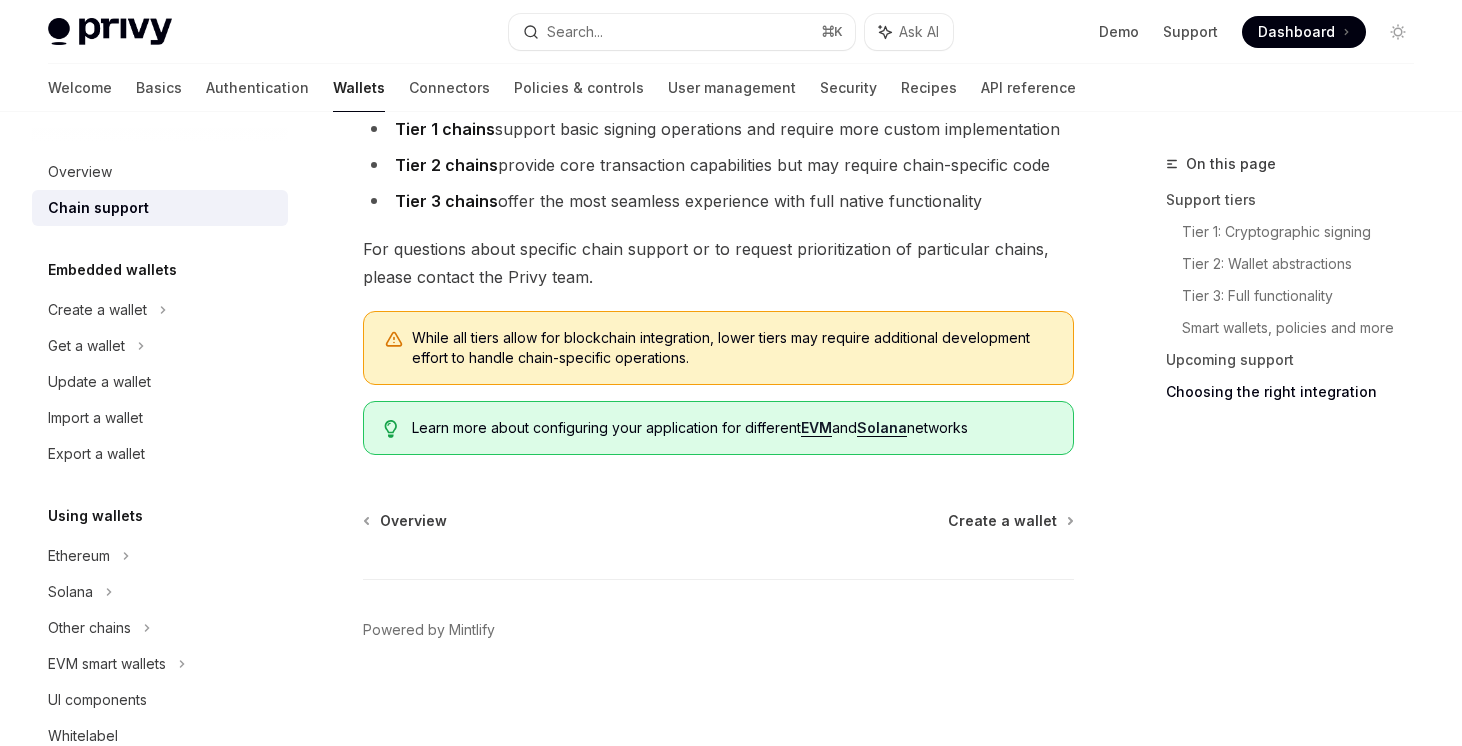 scroll, scrollTop: 2428, scrollLeft: 0, axis: vertical 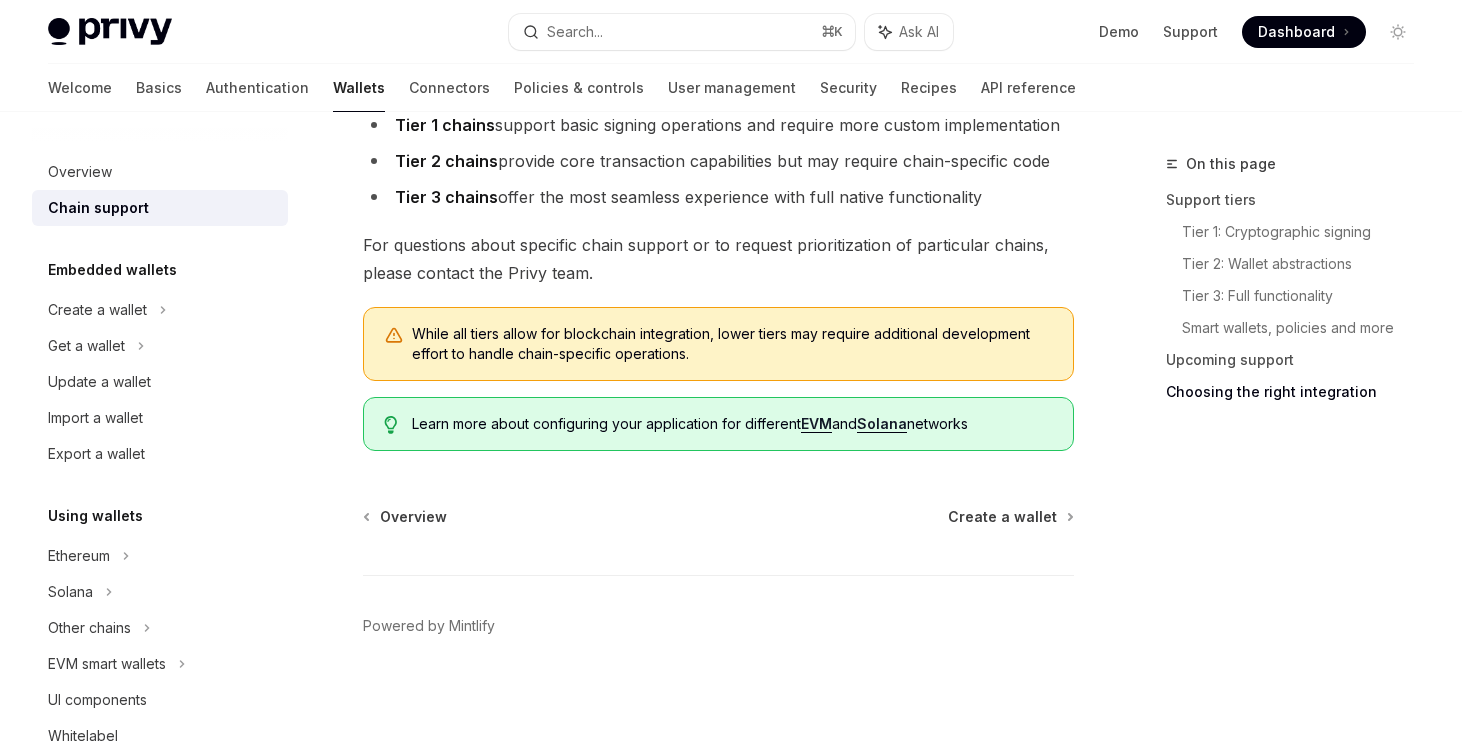 click on "Solana" at bounding box center [882, 424] 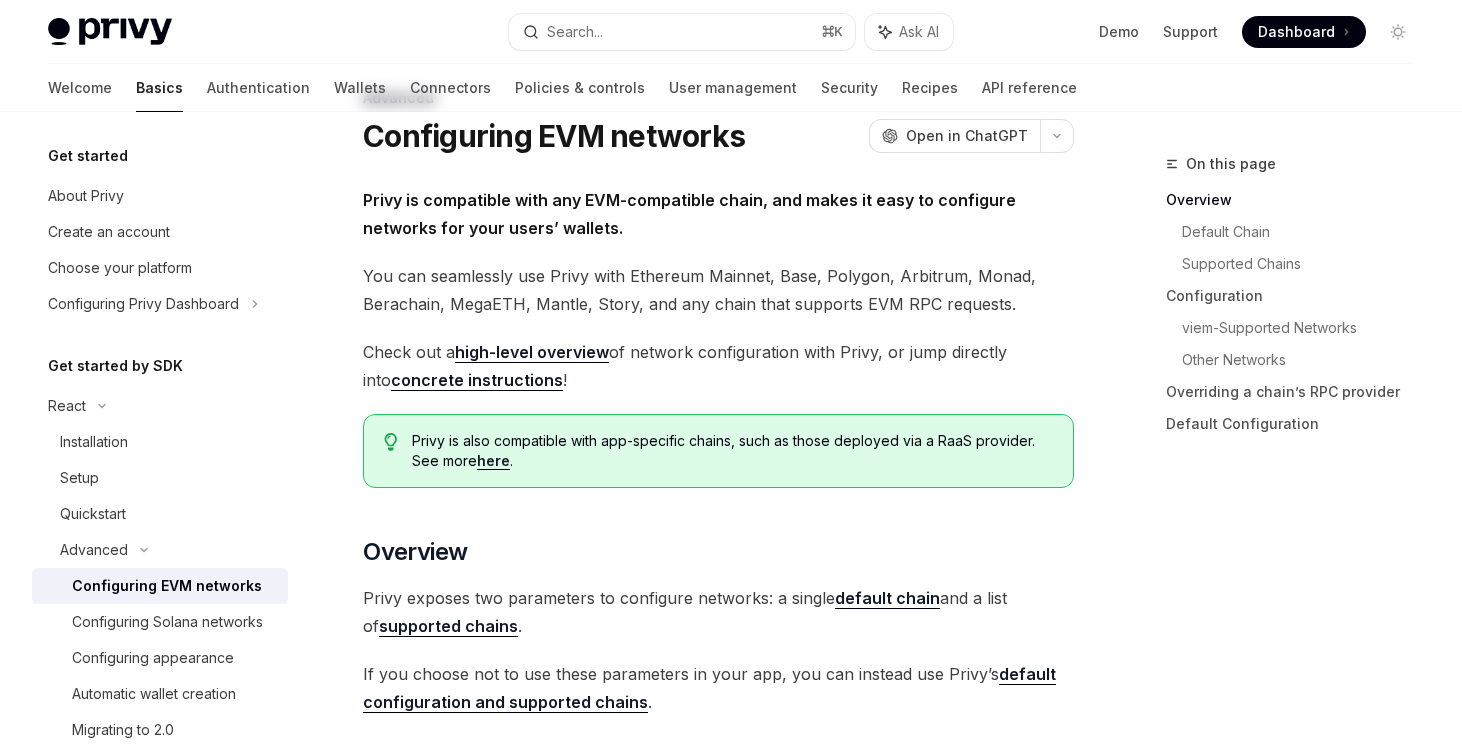 scroll, scrollTop: 67, scrollLeft: 0, axis: vertical 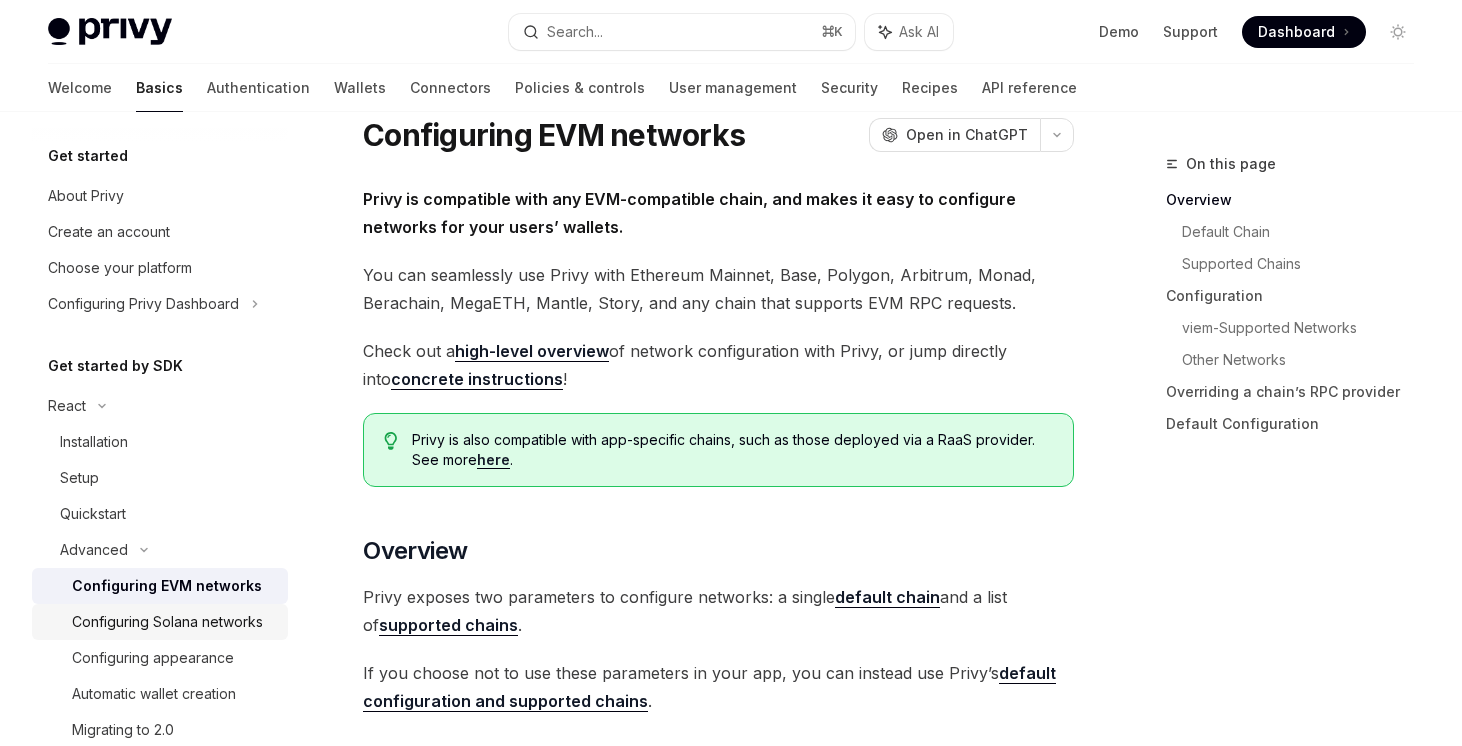 click on "Configuring Solana networks" at bounding box center (167, 622) 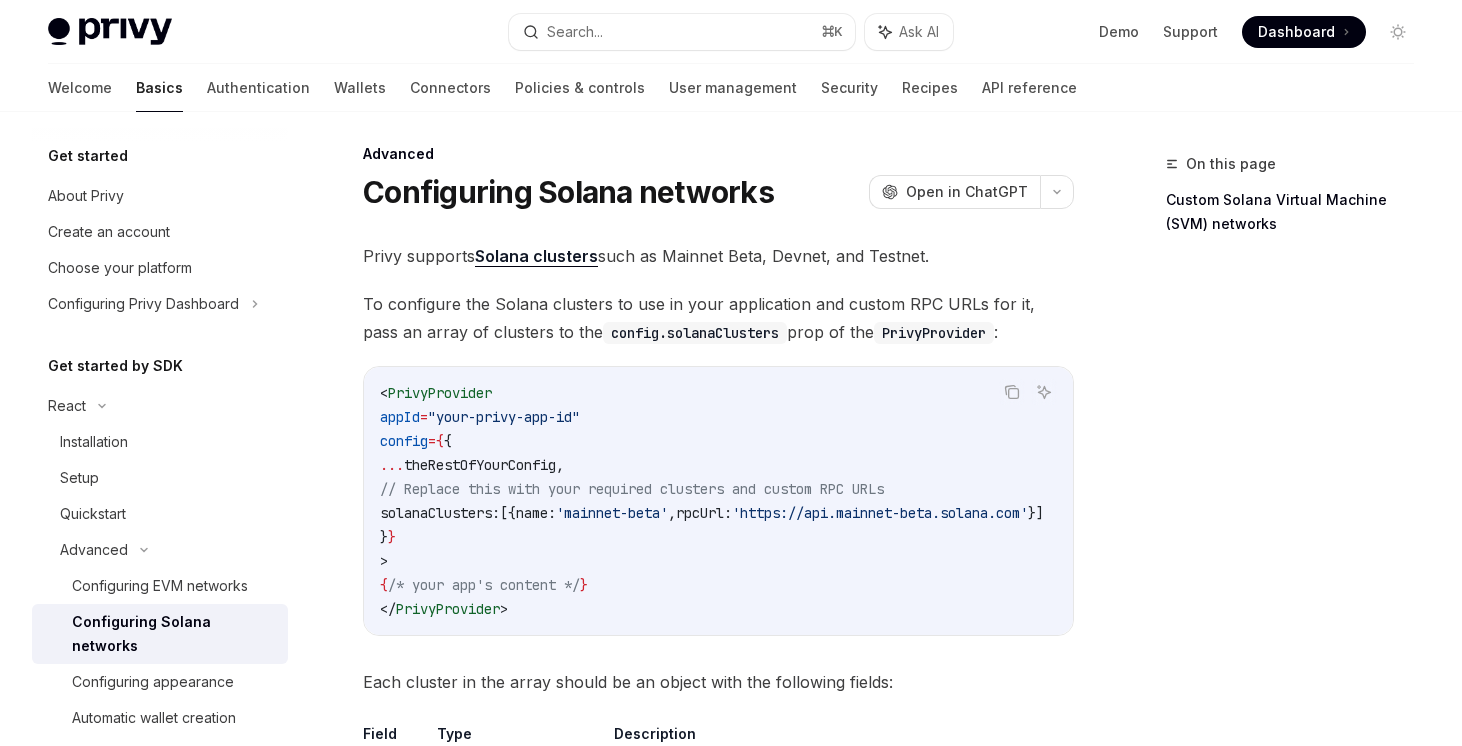 scroll, scrollTop: 0, scrollLeft: 0, axis: both 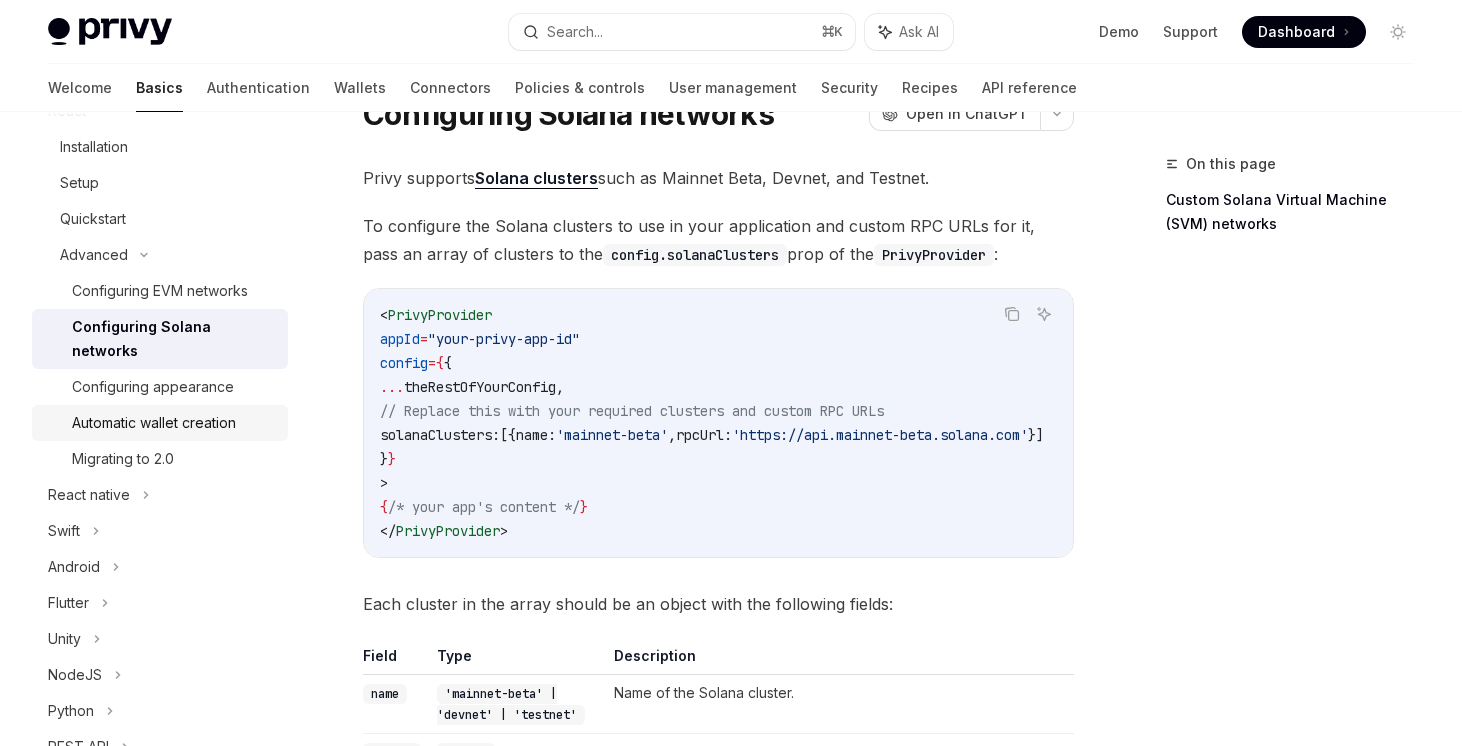 click on "Automatic wallet creation" at bounding box center [154, 423] 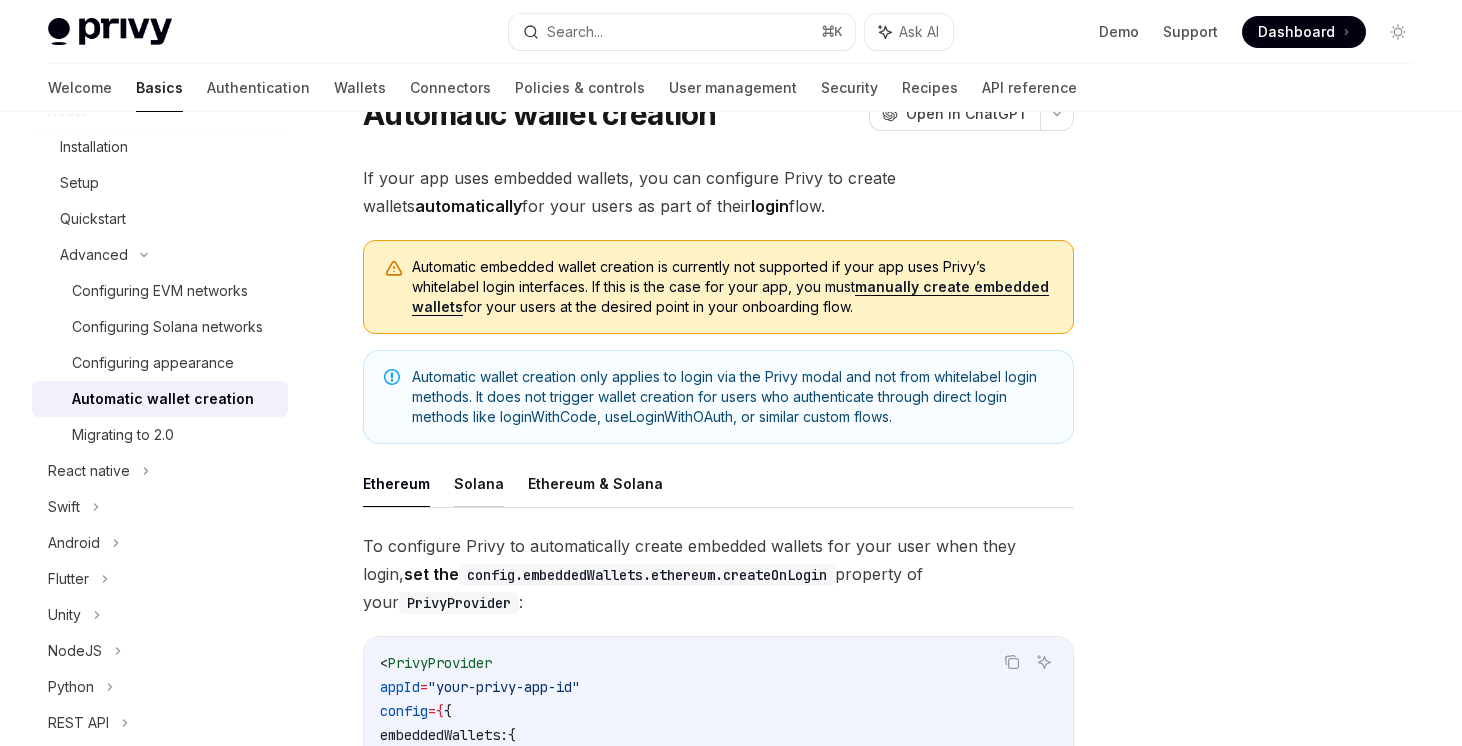 click on "Solana" at bounding box center [479, 483] 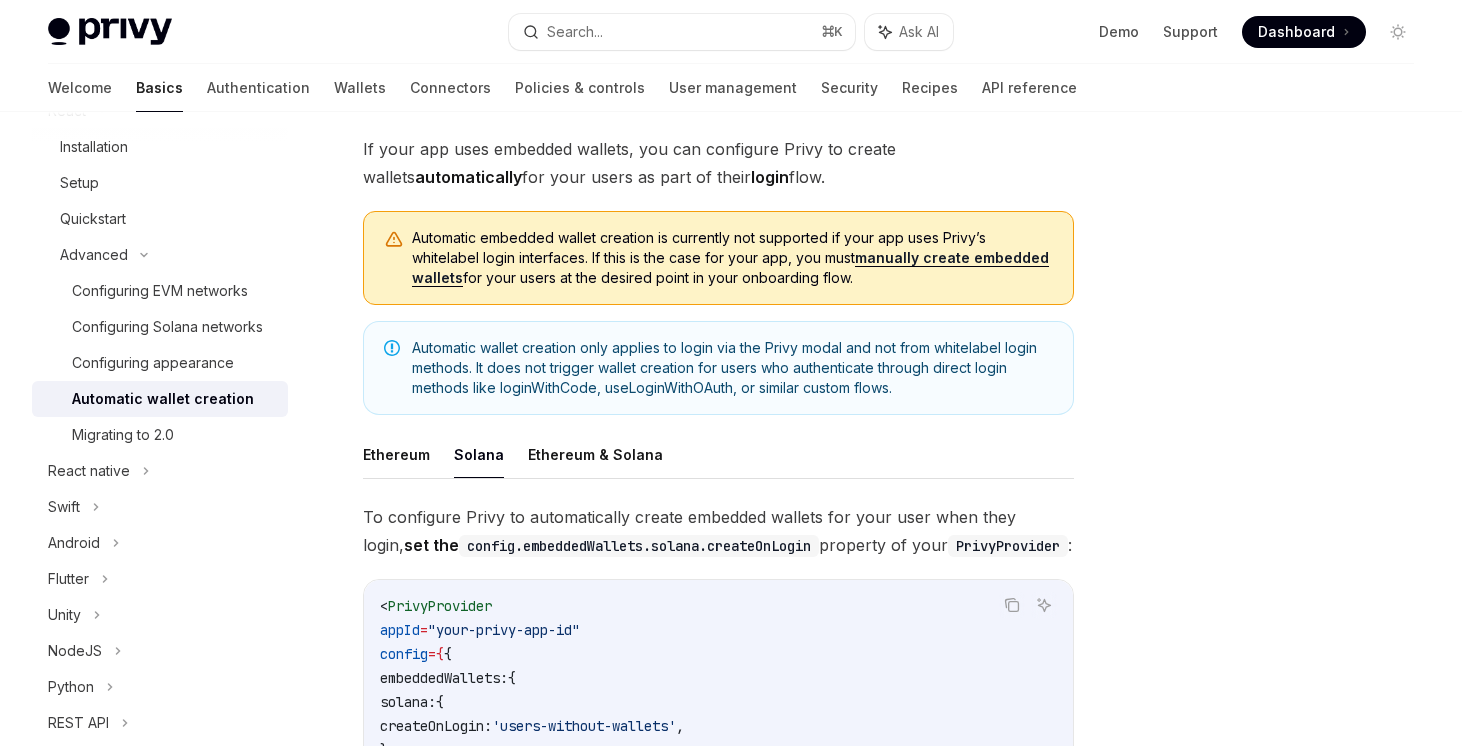 scroll, scrollTop: 118, scrollLeft: 0, axis: vertical 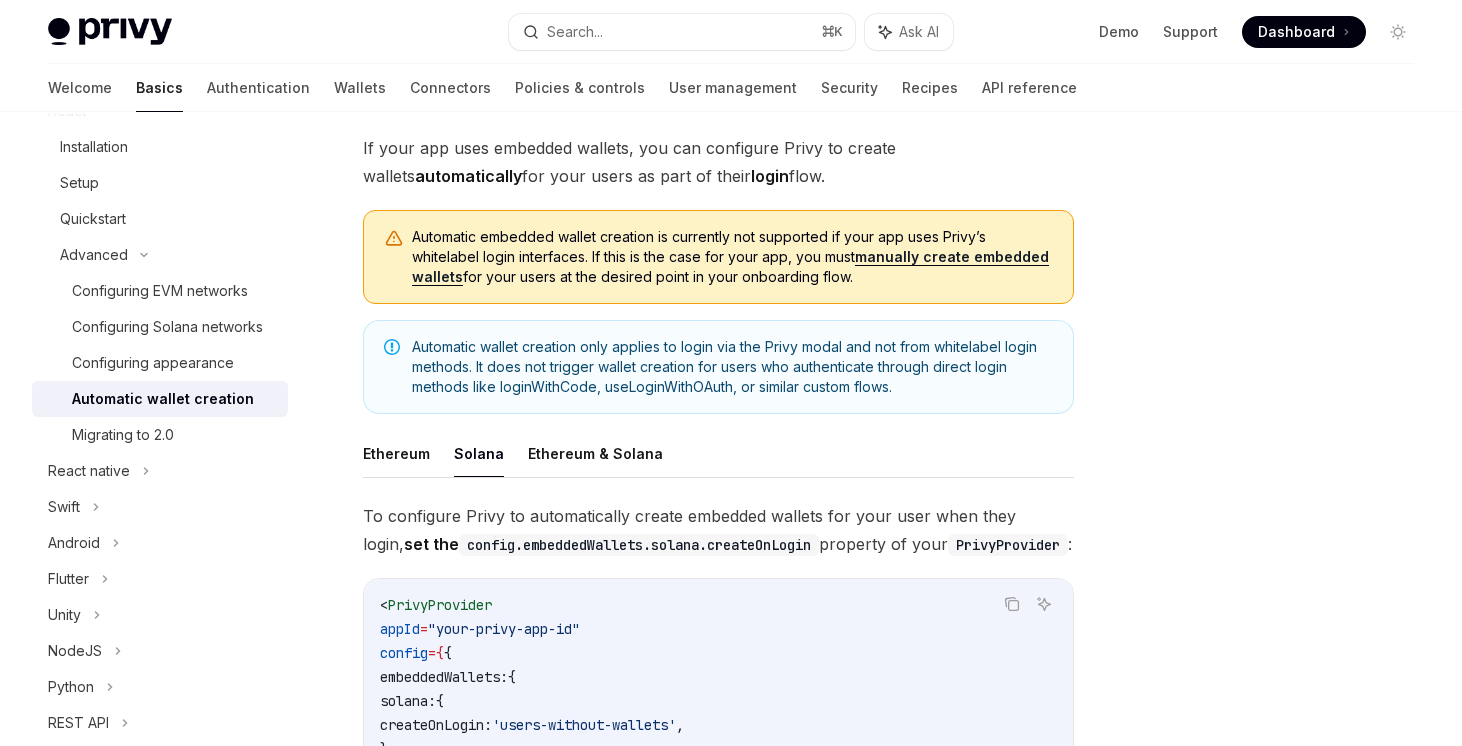click on "manually create embedded
wallets" at bounding box center (730, 267) 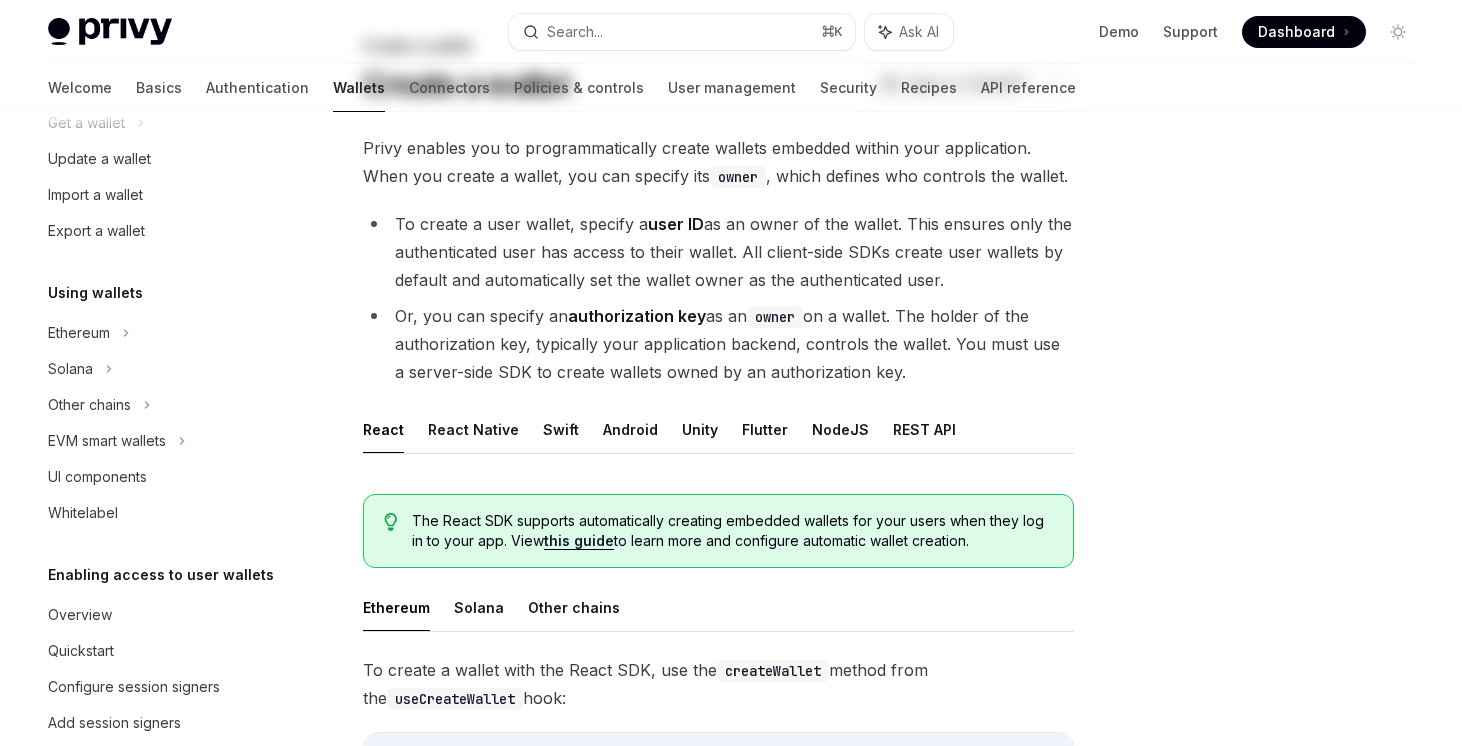 scroll, scrollTop: 0, scrollLeft: 0, axis: both 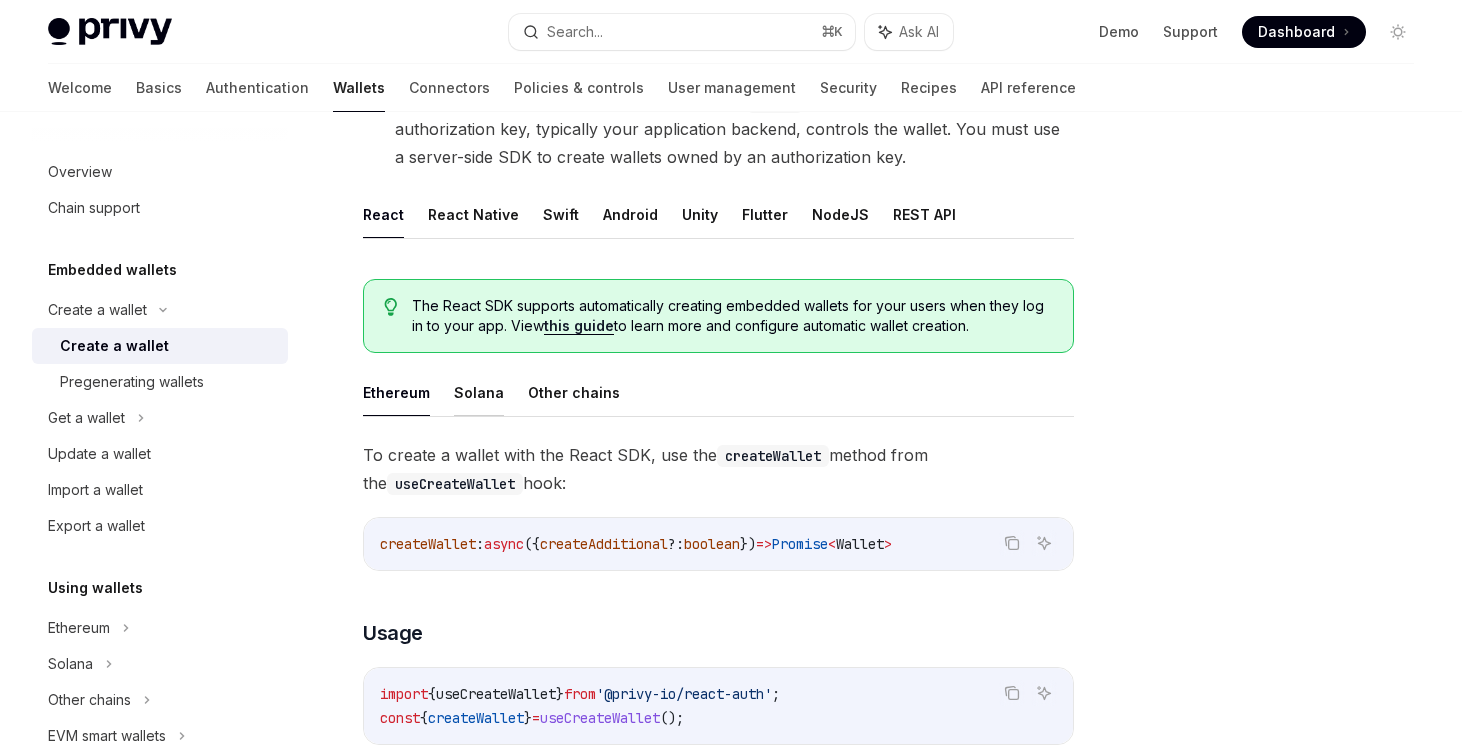 click on "Solana" at bounding box center [479, 392] 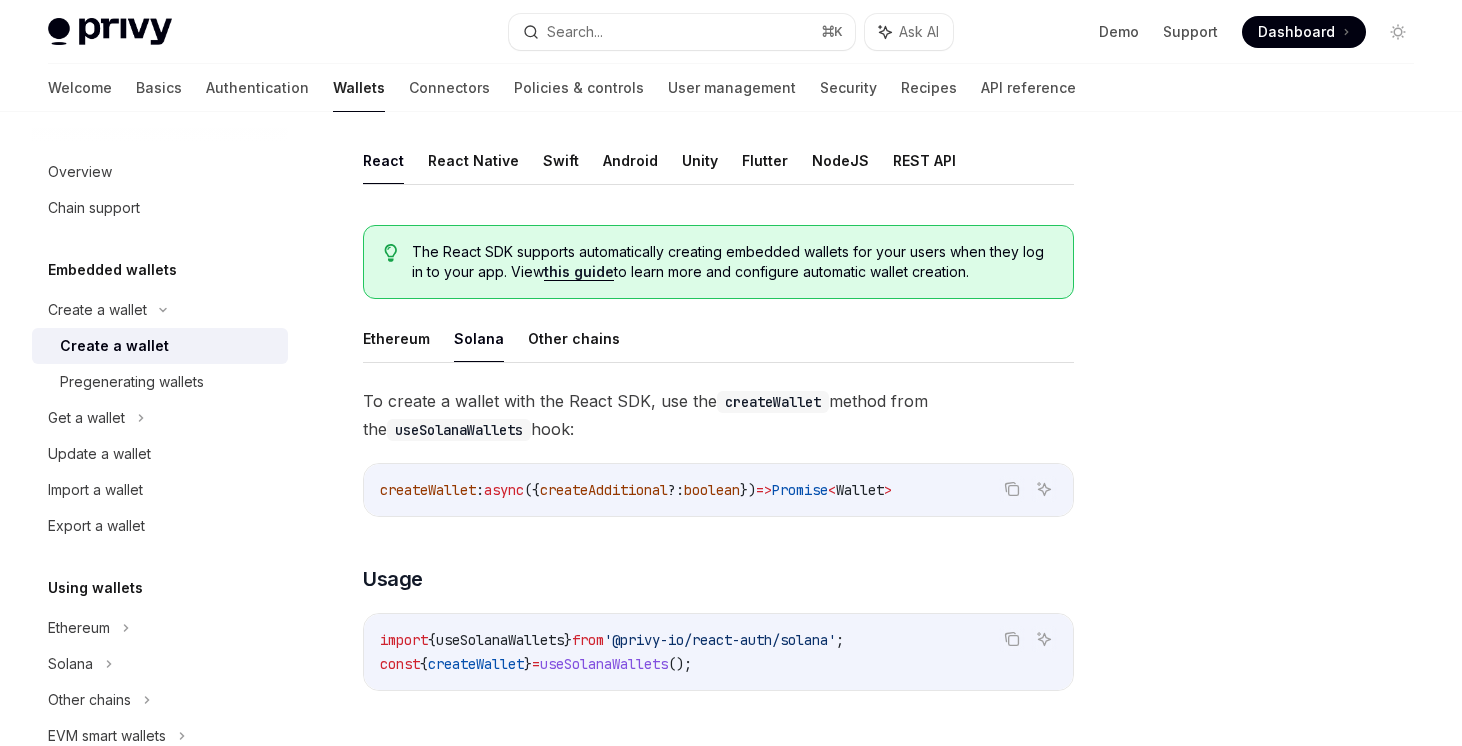 scroll, scrollTop: 389, scrollLeft: 0, axis: vertical 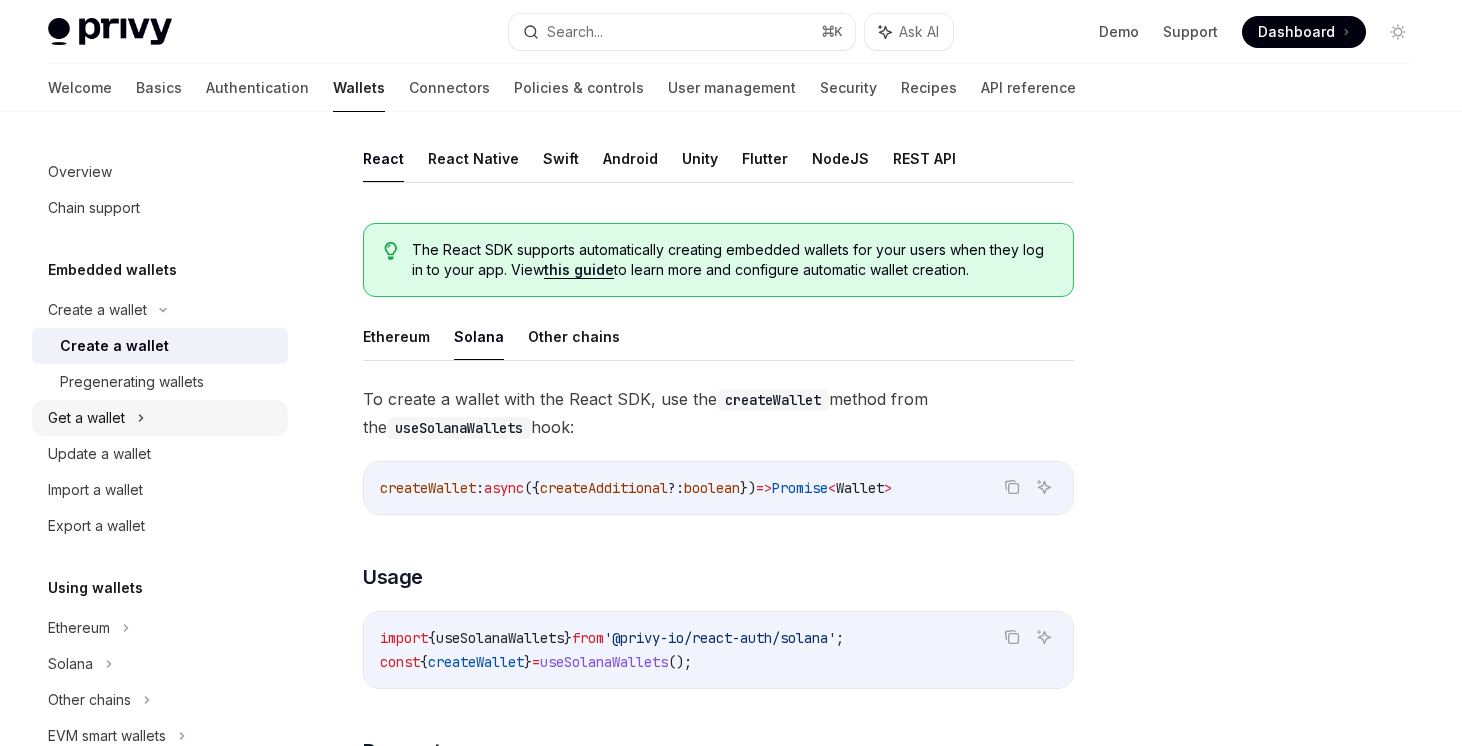 click on "Get a wallet" at bounding box center [160, 418] 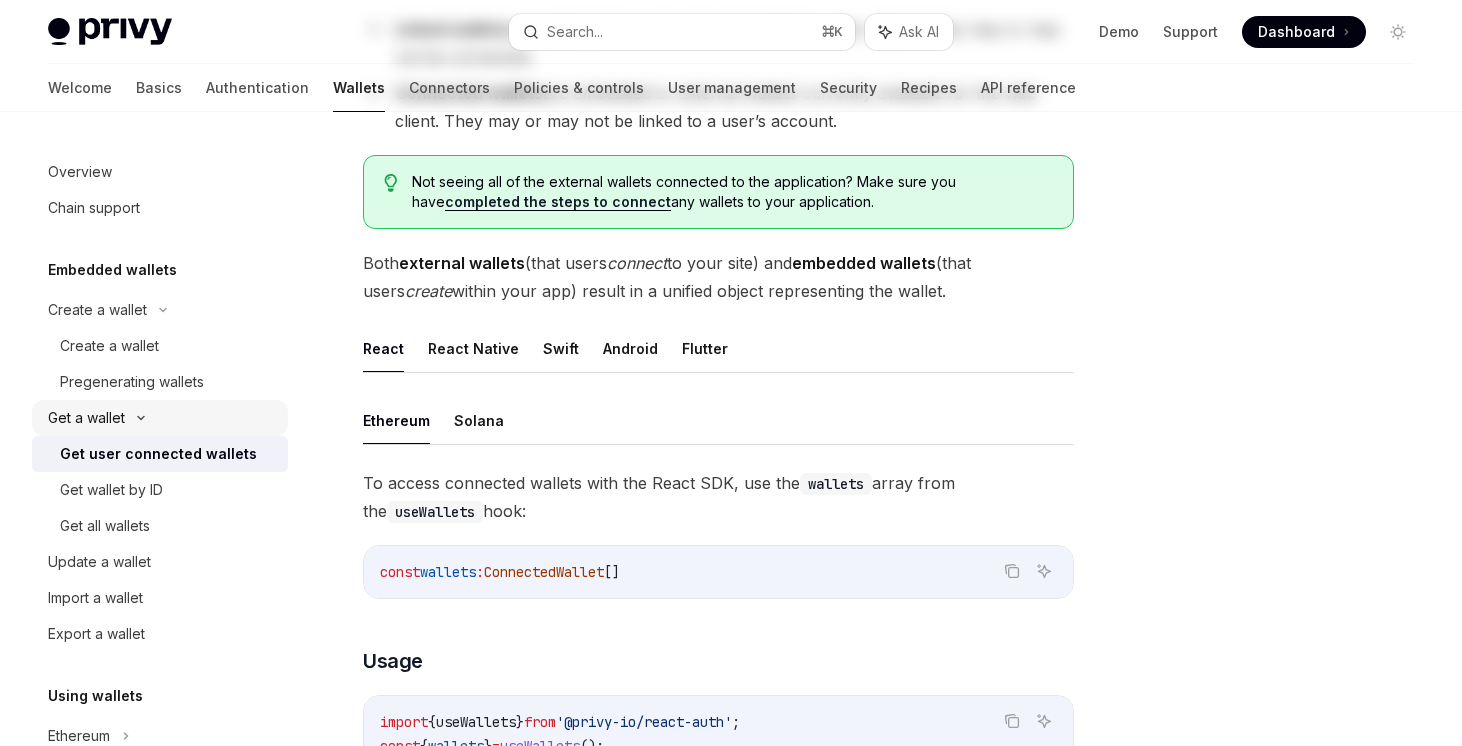 scroll, scrollTop: 0, scrollLeft: 0, axis: both 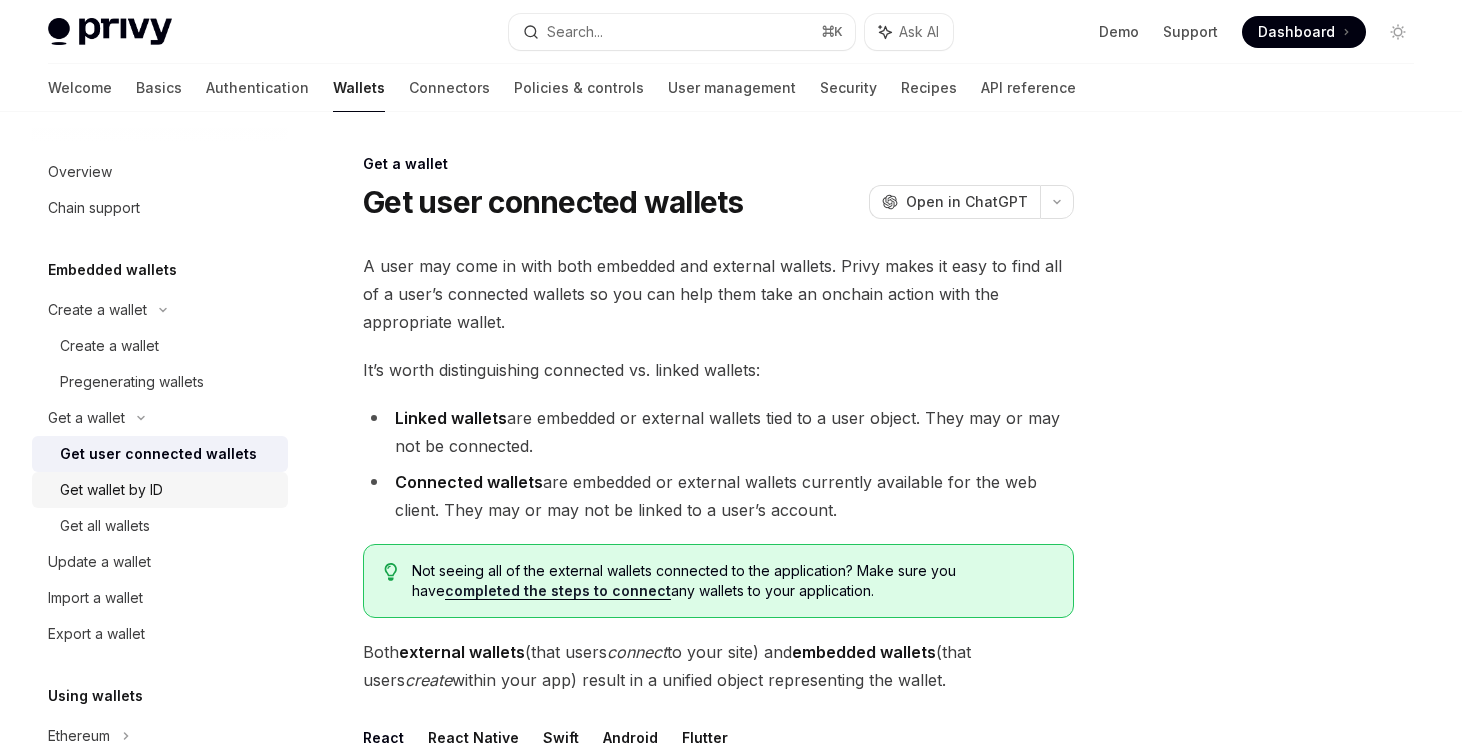 click on "Get wallet by ID" at bounding box center [168, 490] 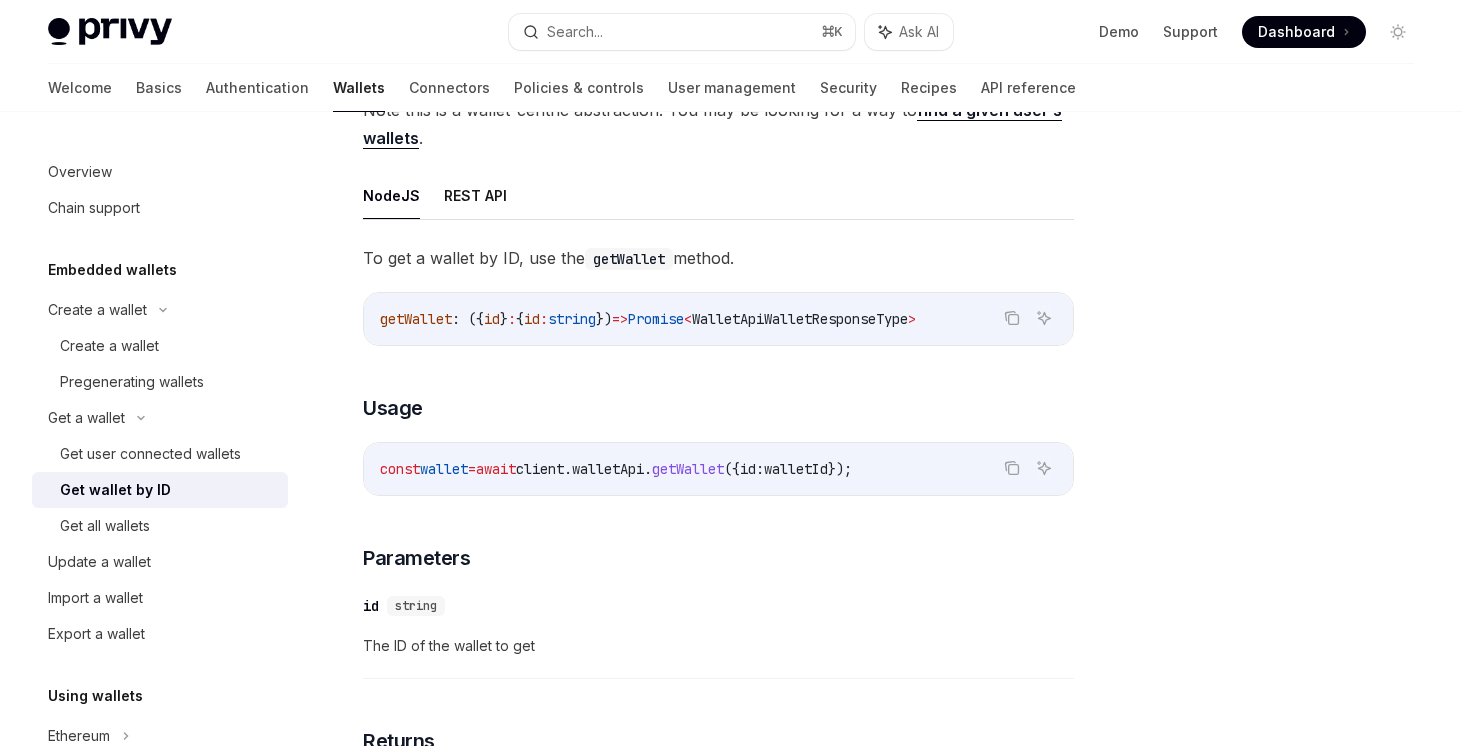 scroll, scrollTop: 179, scrollLeft: 0, axis: vertical 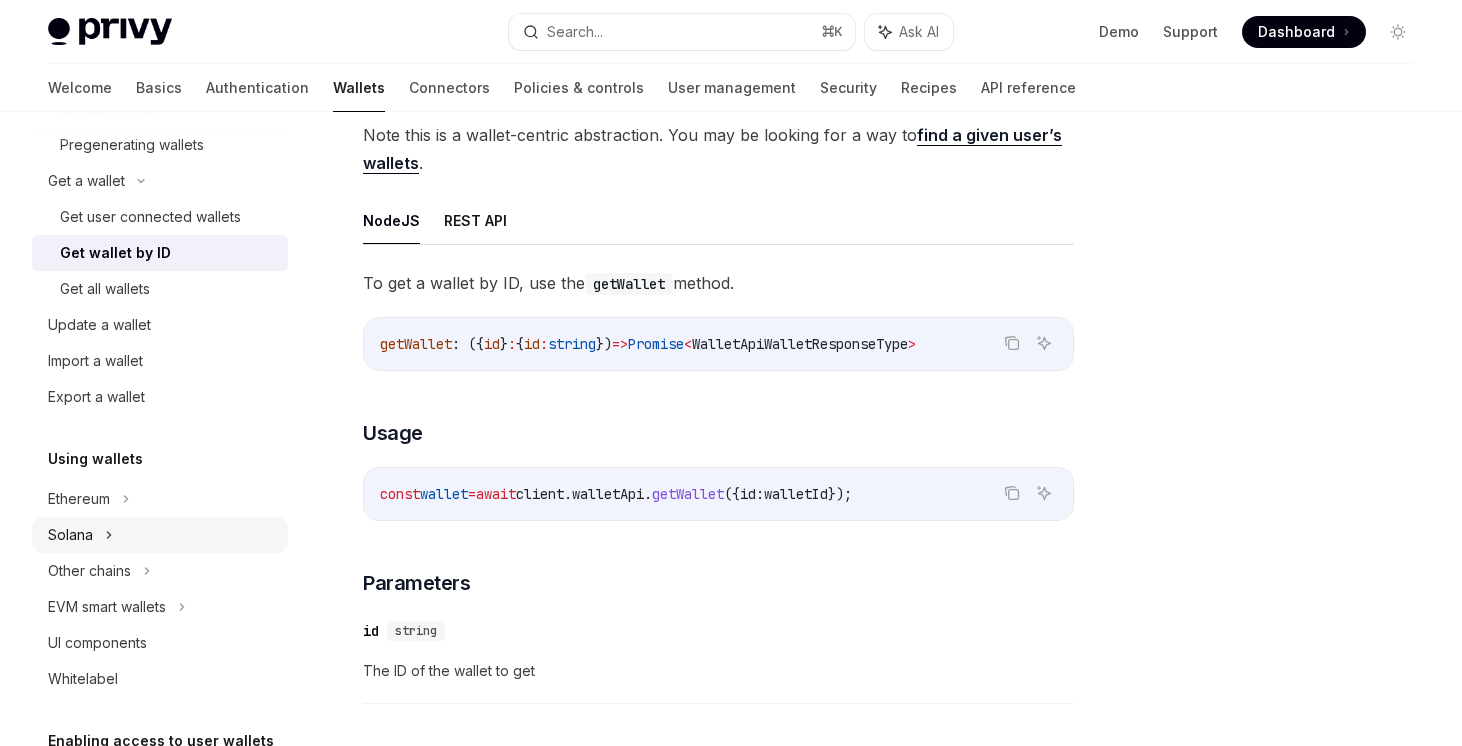 click 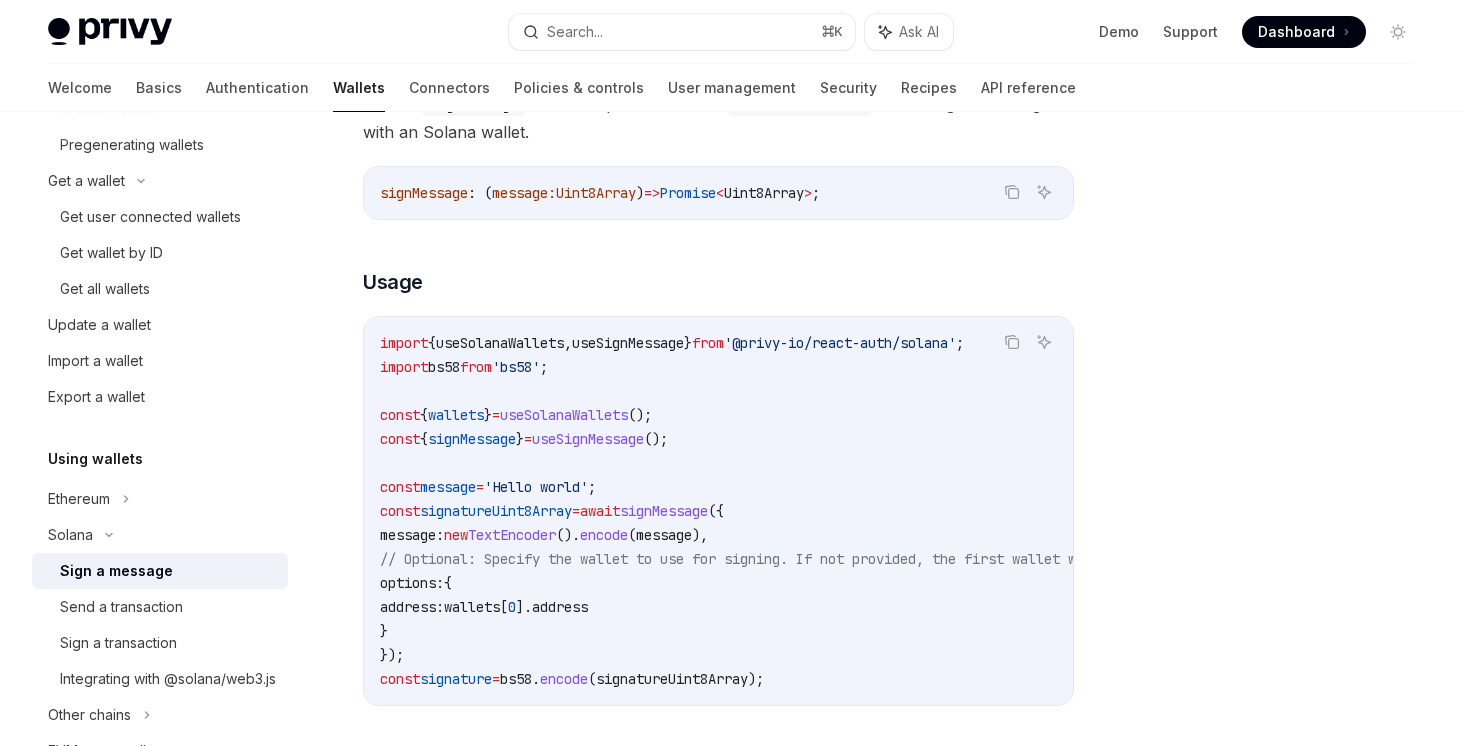 scroll, scrollTop: 235, scrollLeft: 0, axis: vertical 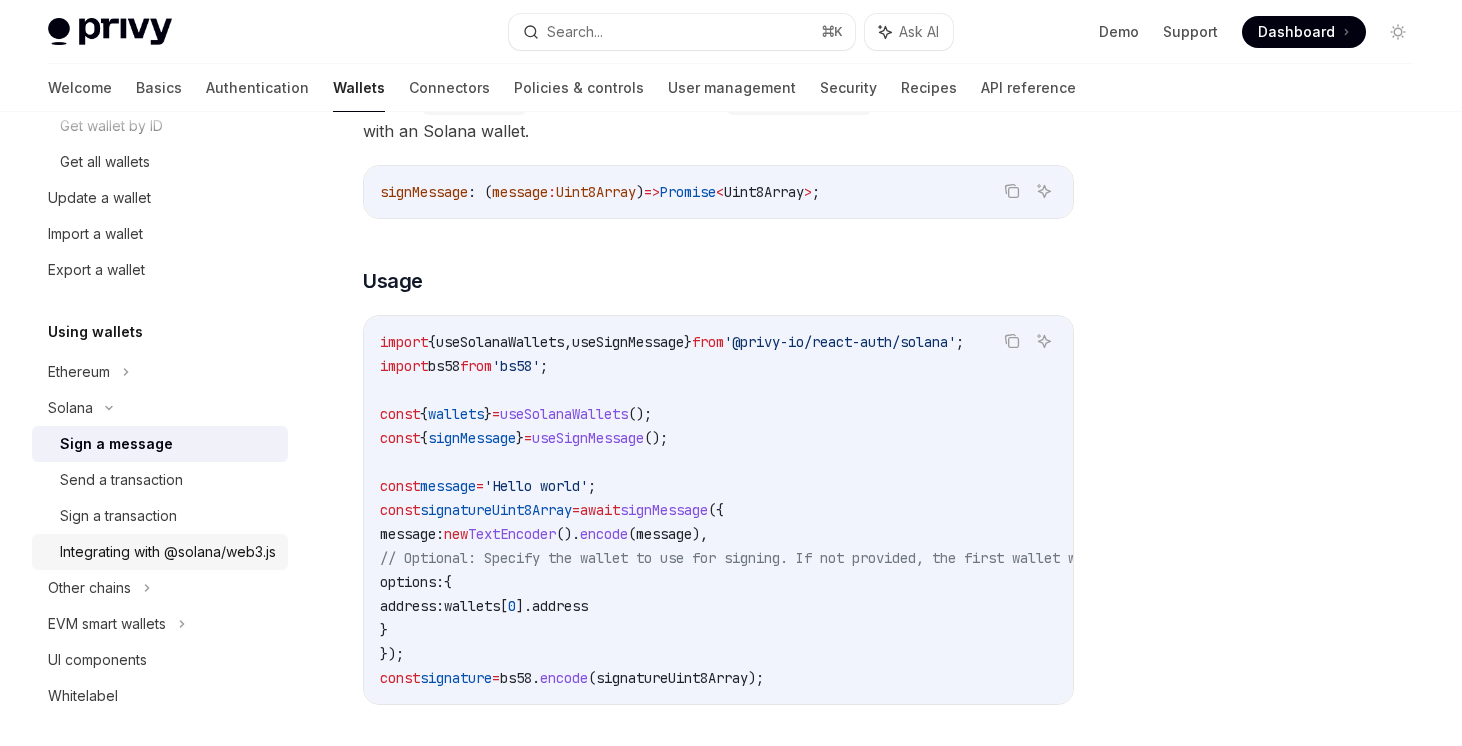 click on "Integrating with @solana/web3.js" at bounding box center [168, 552] 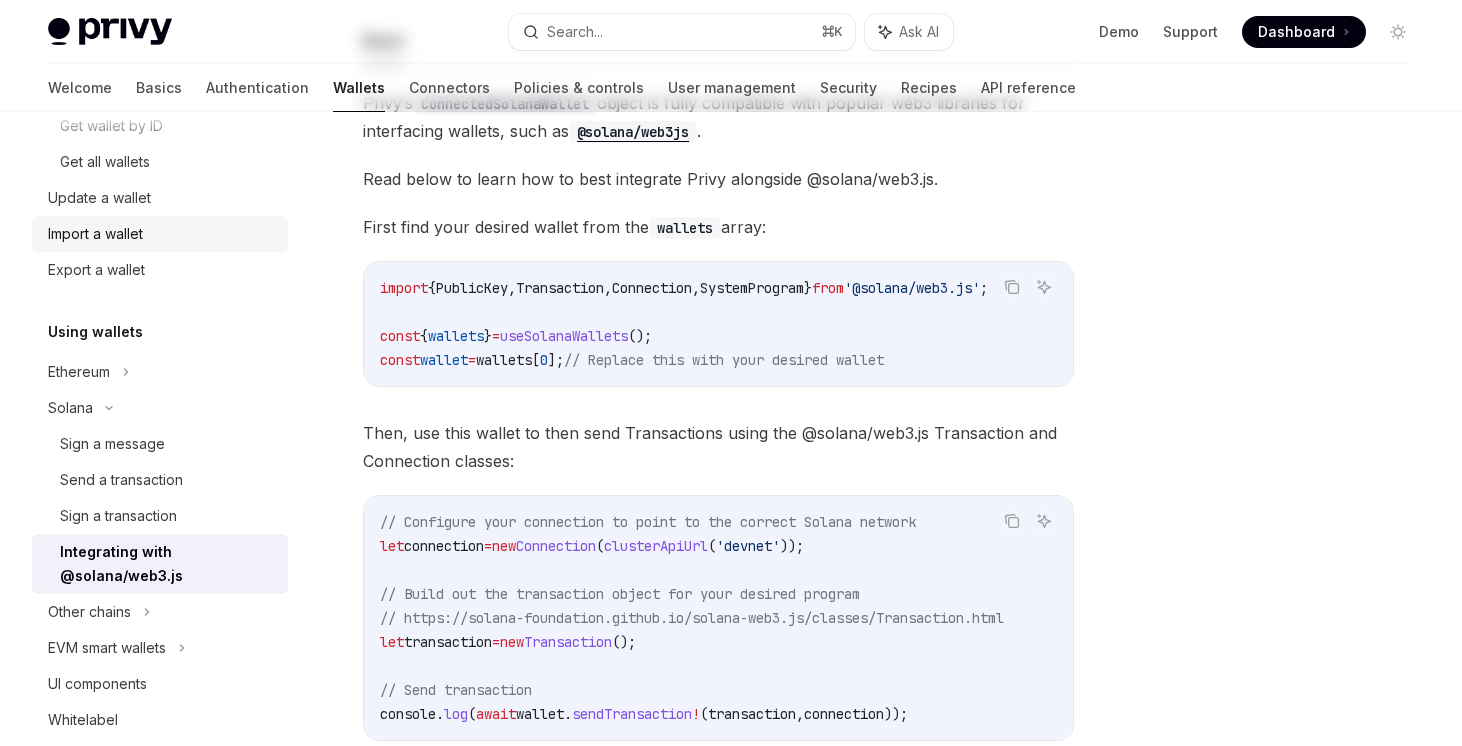 scroll, scrollTop: 0, scrollLeft: 0, axis: both 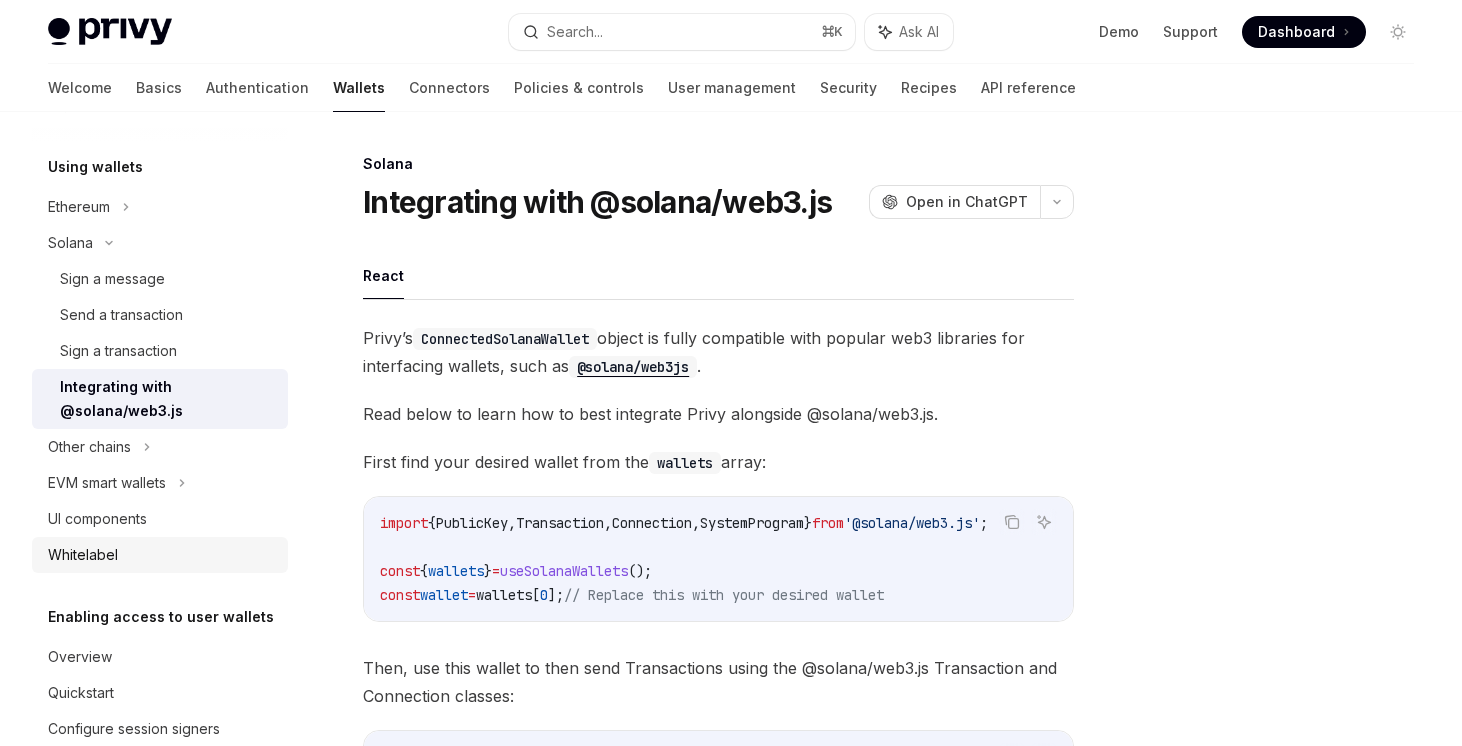 click on "Whitelabel" at bounding box center [162, 555] 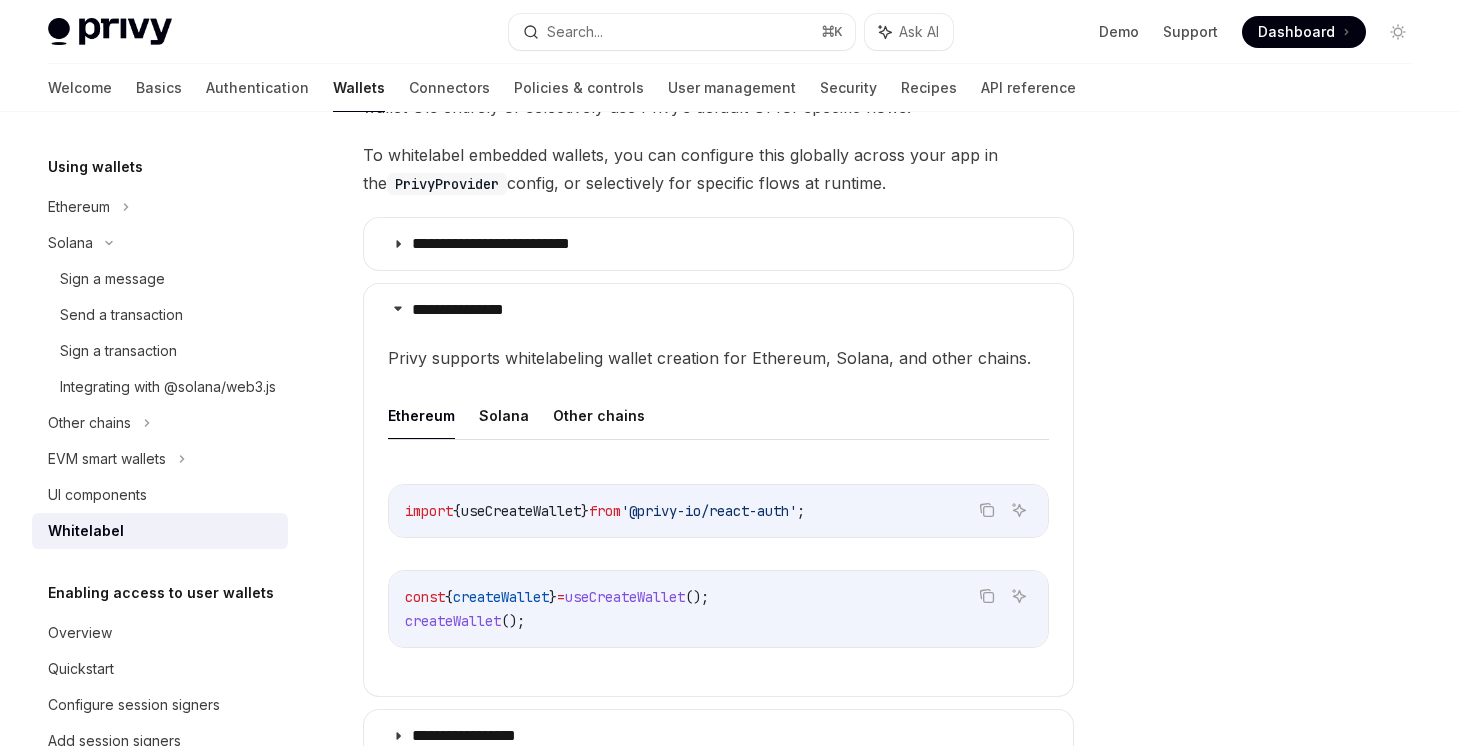 scroll, scrollTop: 479, scrollLeft: 0, axis: vertical 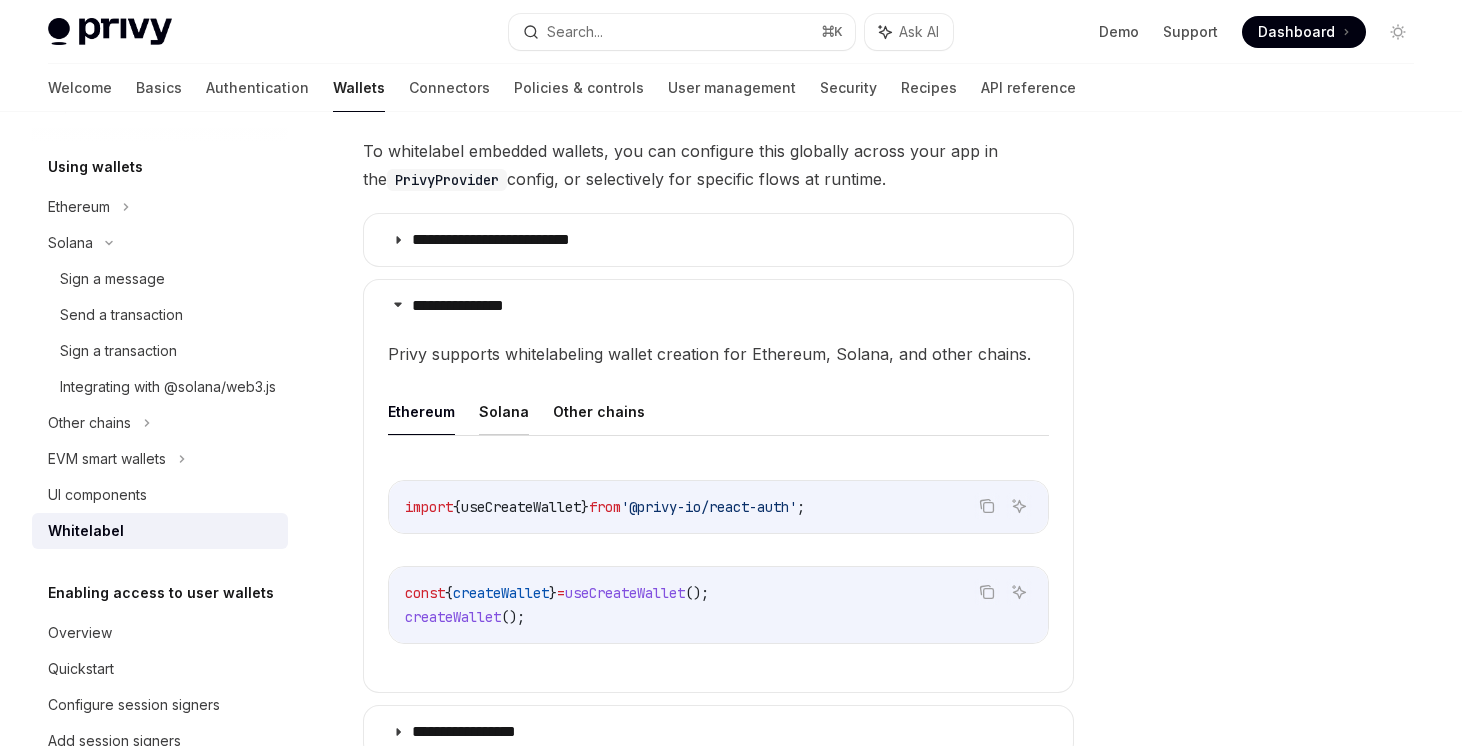 click on "Solana" at bounding box center [504, 411] 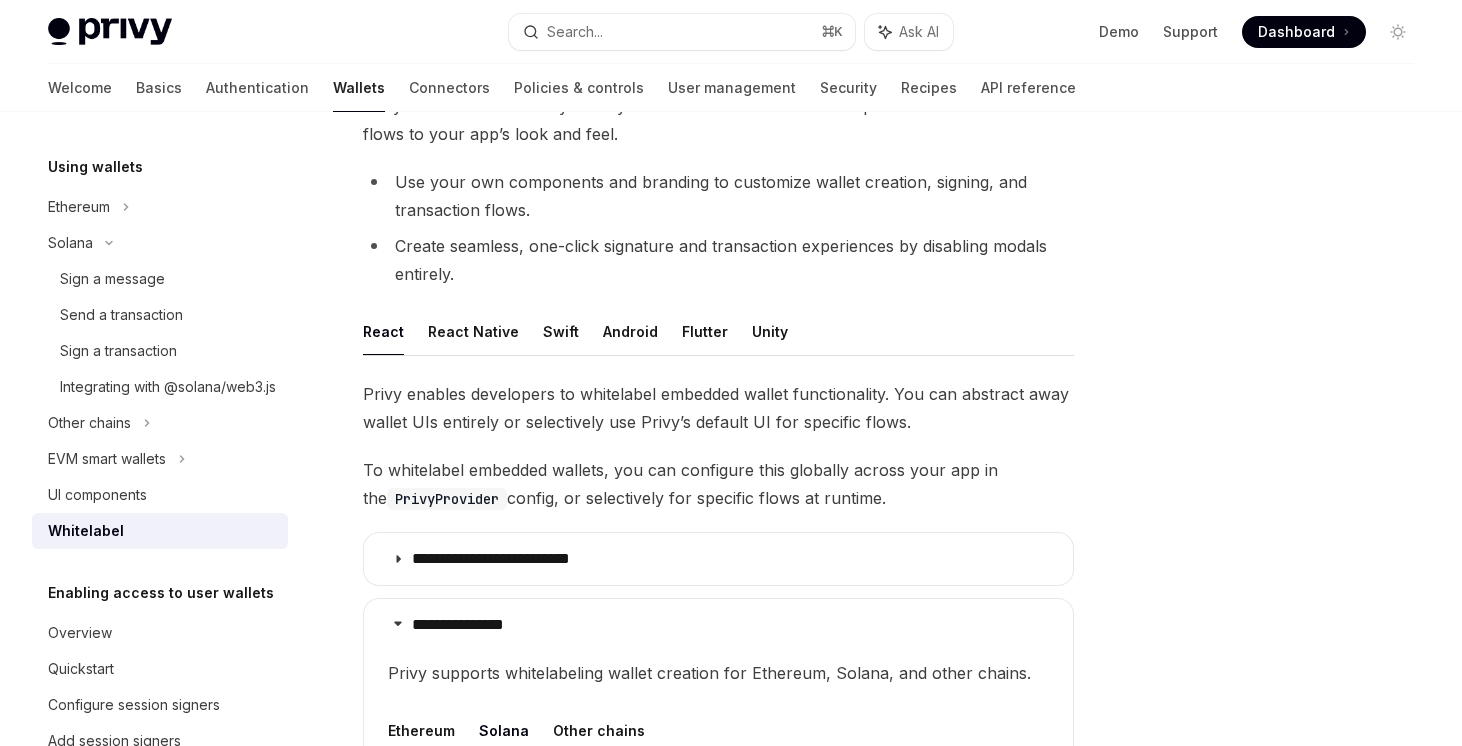 scroll, scrollTop: 0, scrollLeft: 0, axis: both 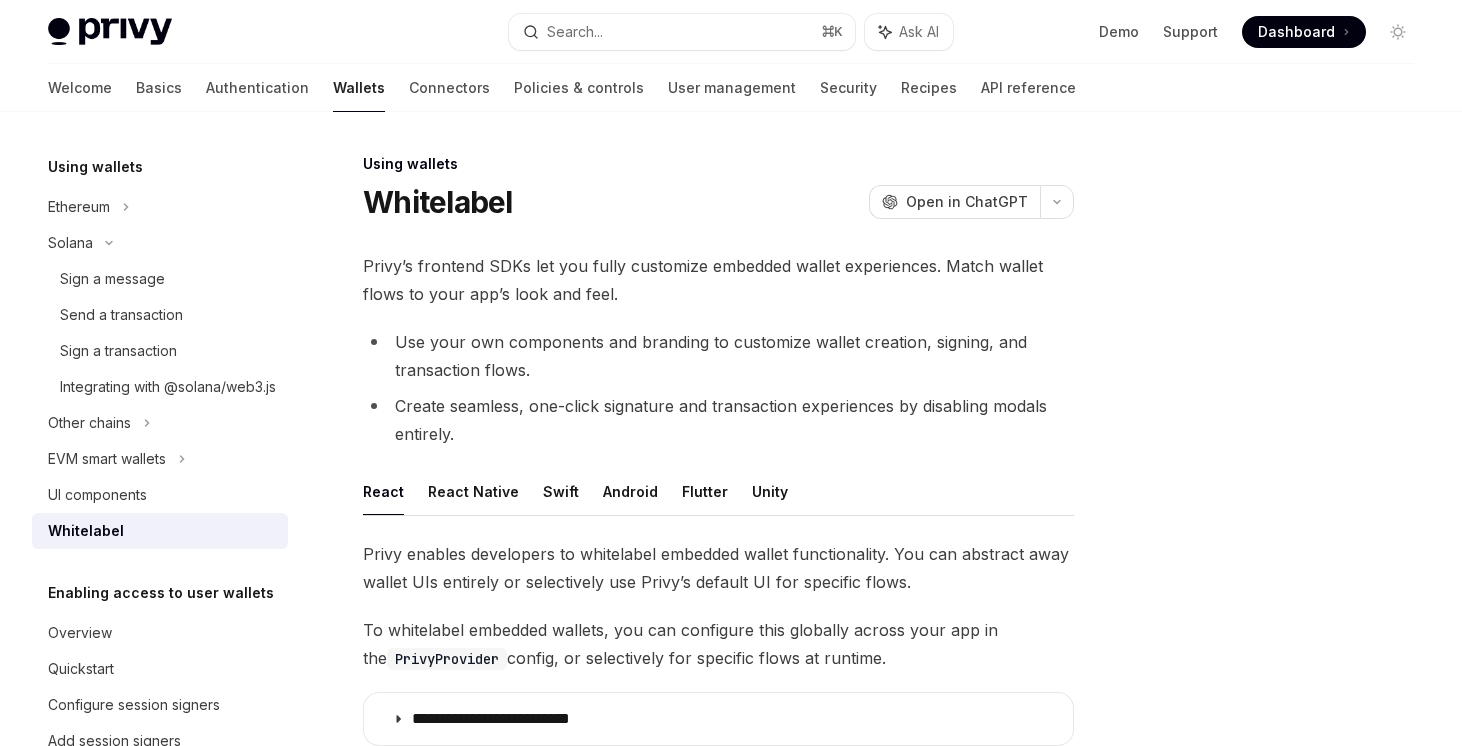 click on "Dashboard" at bounding box center [1296, 32] 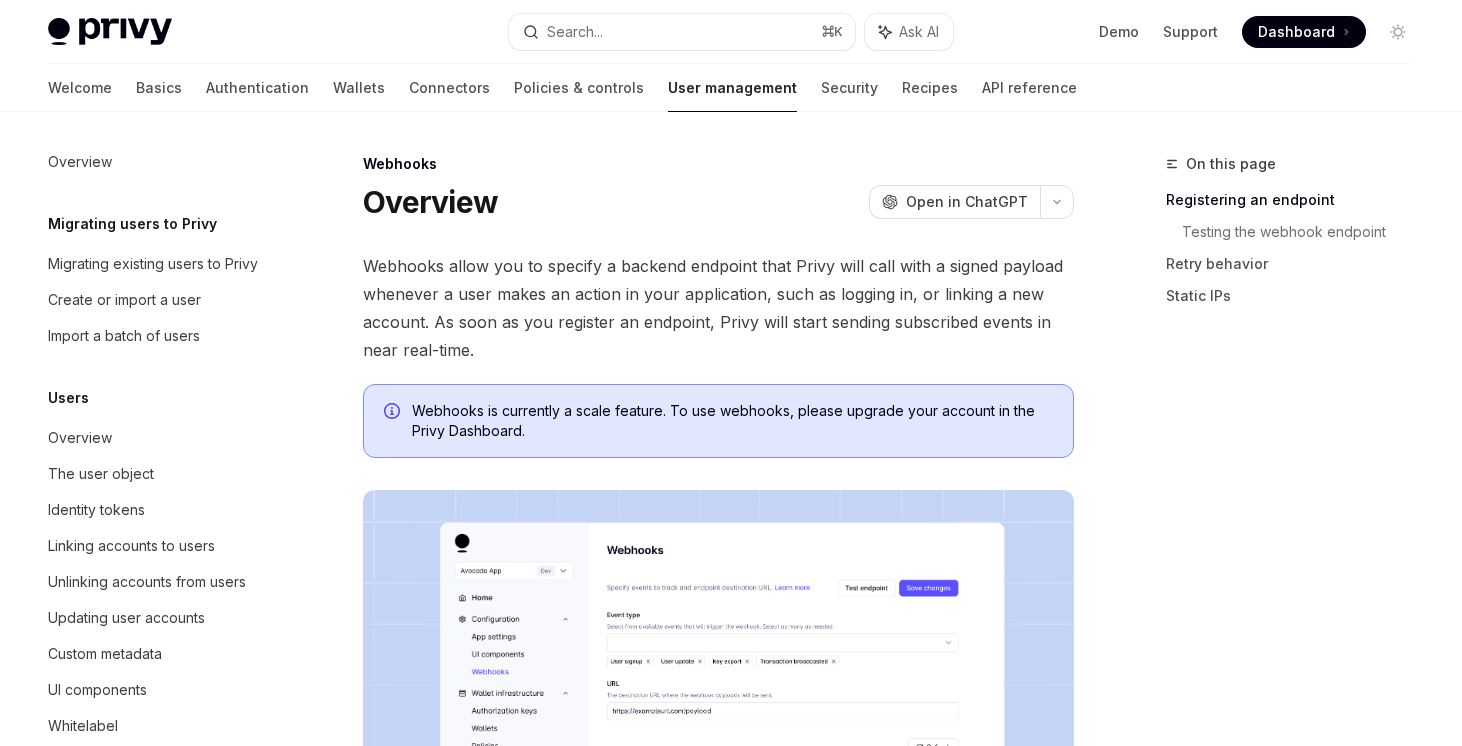 scroll, scrollTop: 0, scrollLeft: 0, axis: both 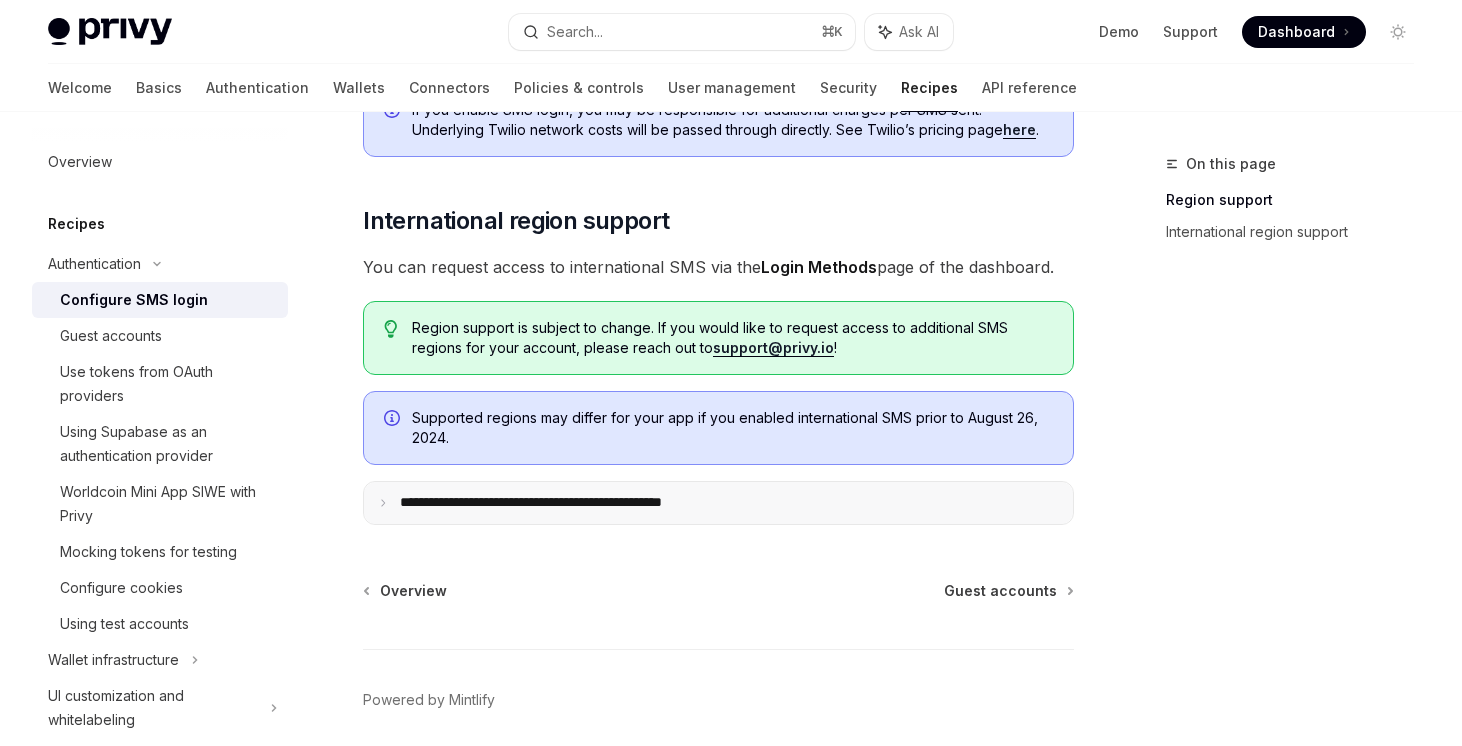 click on "**********" at bounding box center [572, 503] 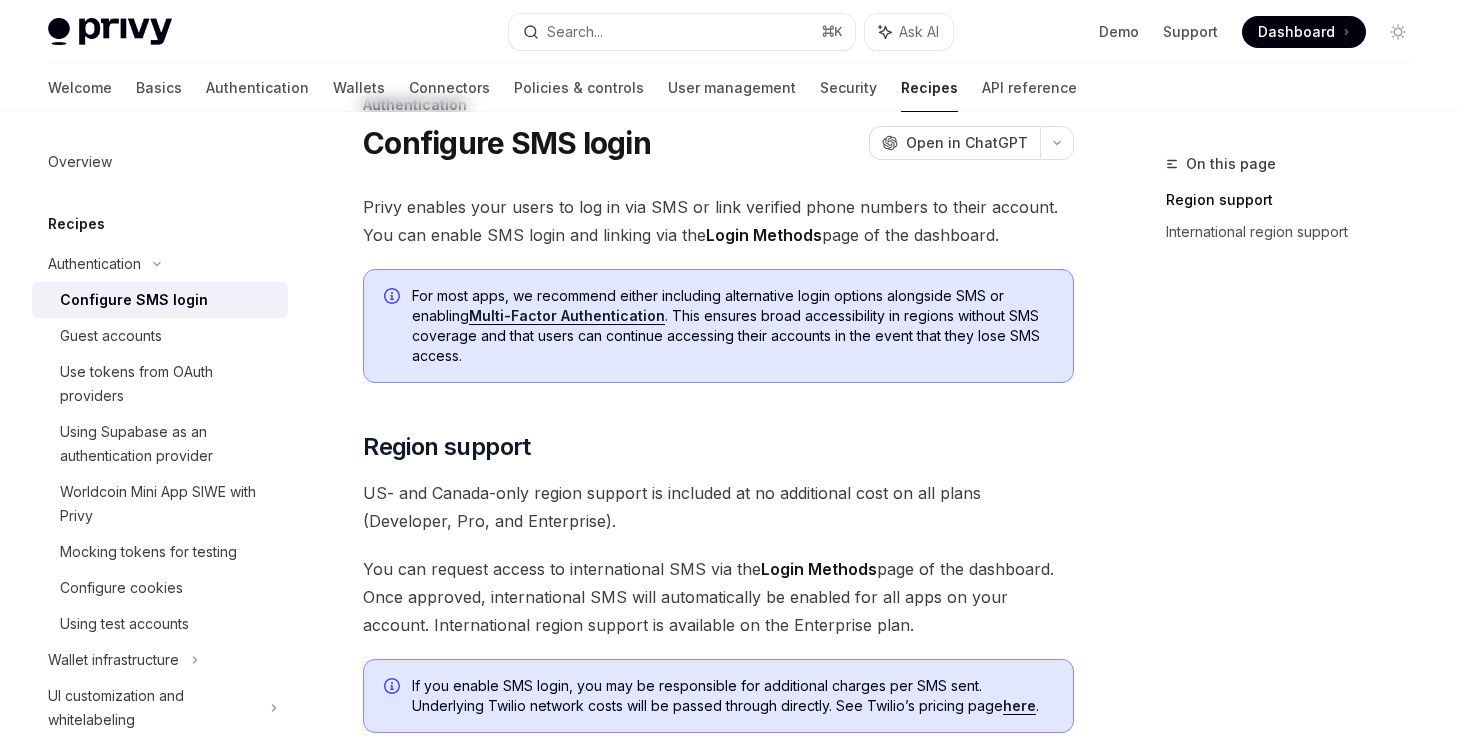 scroll, scrollTop: 0, scrollLeft: 0, axis: both 